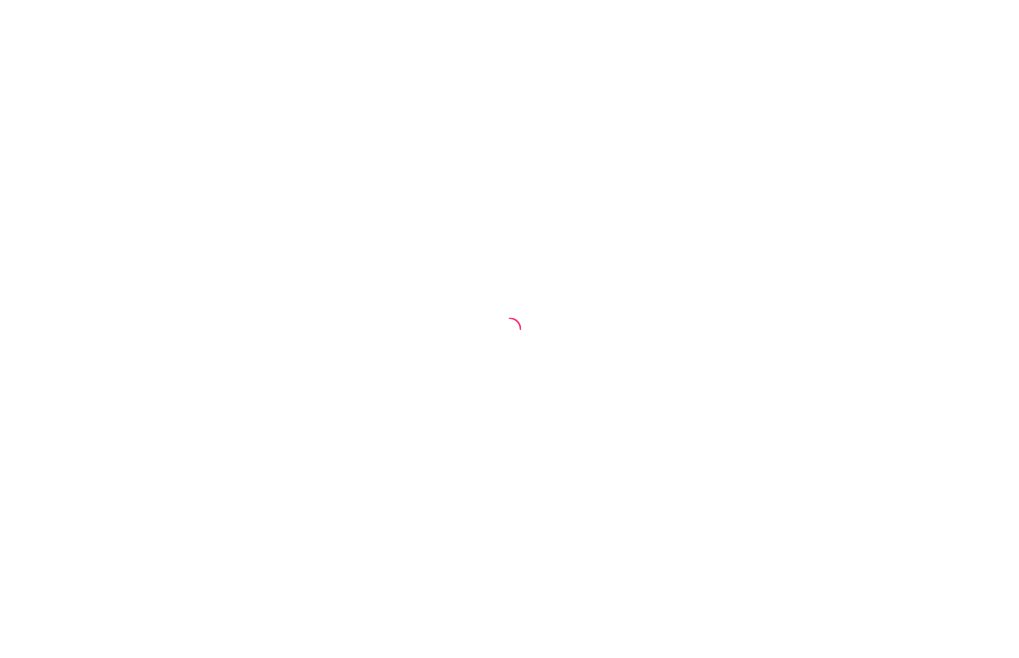 scroll, scrollTop: 0, scrollLeft: 0, axis: both 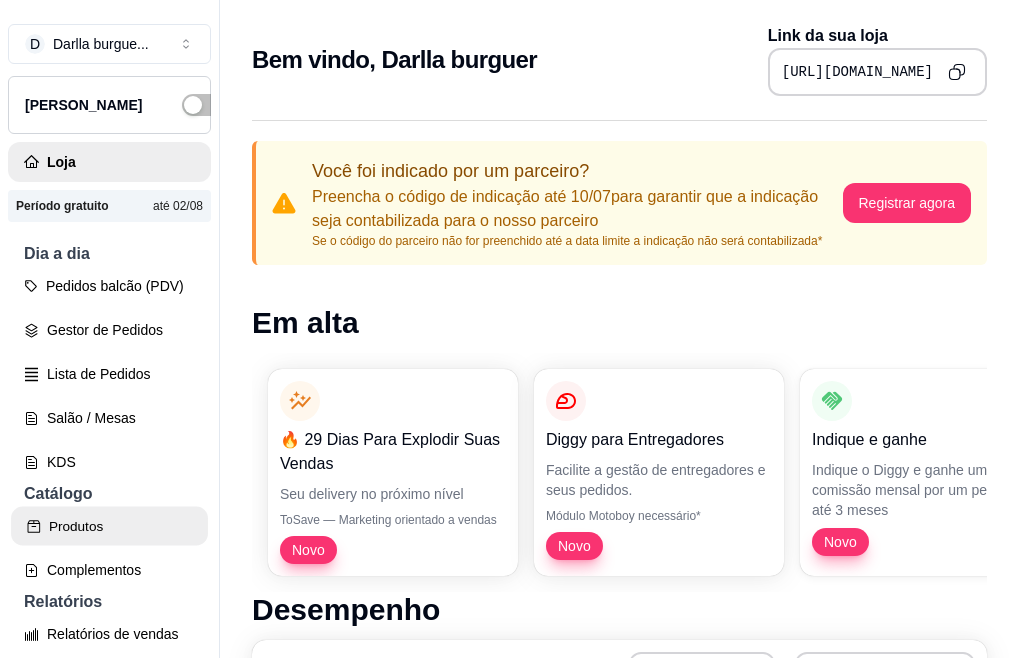 click on "Produtos" at bounding box center [109, 526] 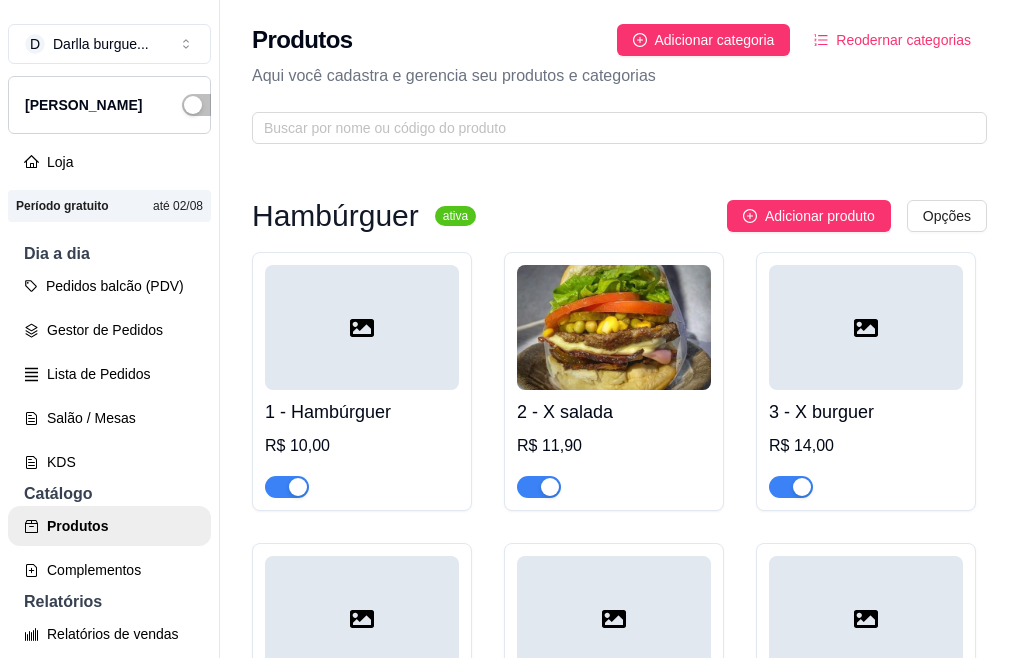 scroll, scrollTop: 1801, scrollLeft: 0, axis: vertical 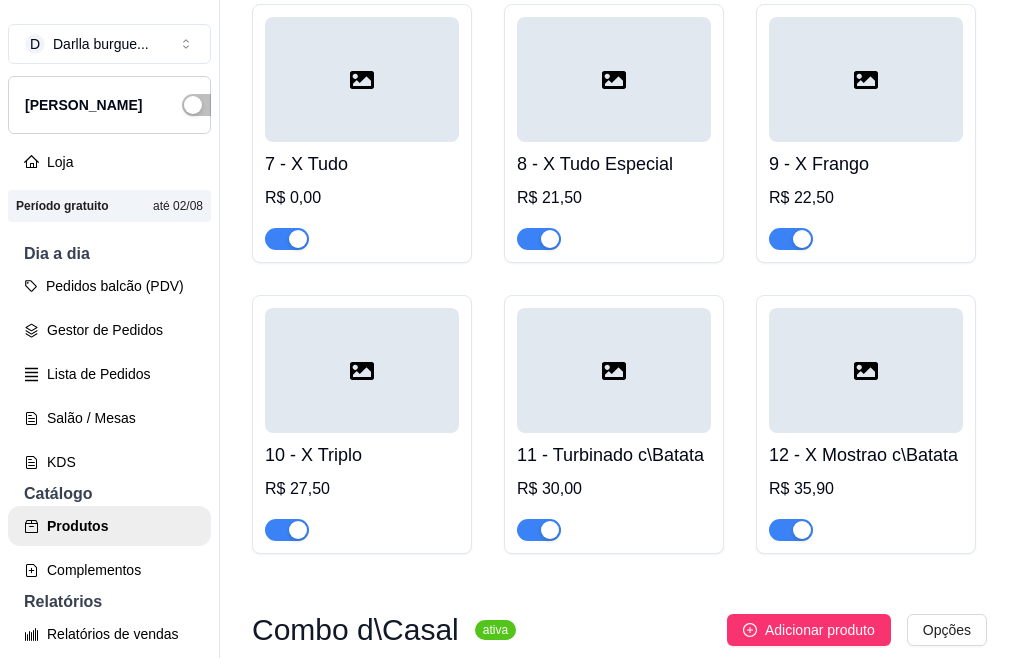 click on "7 - X Tudo   R$ 0,00" at bounding box center (362, 196) 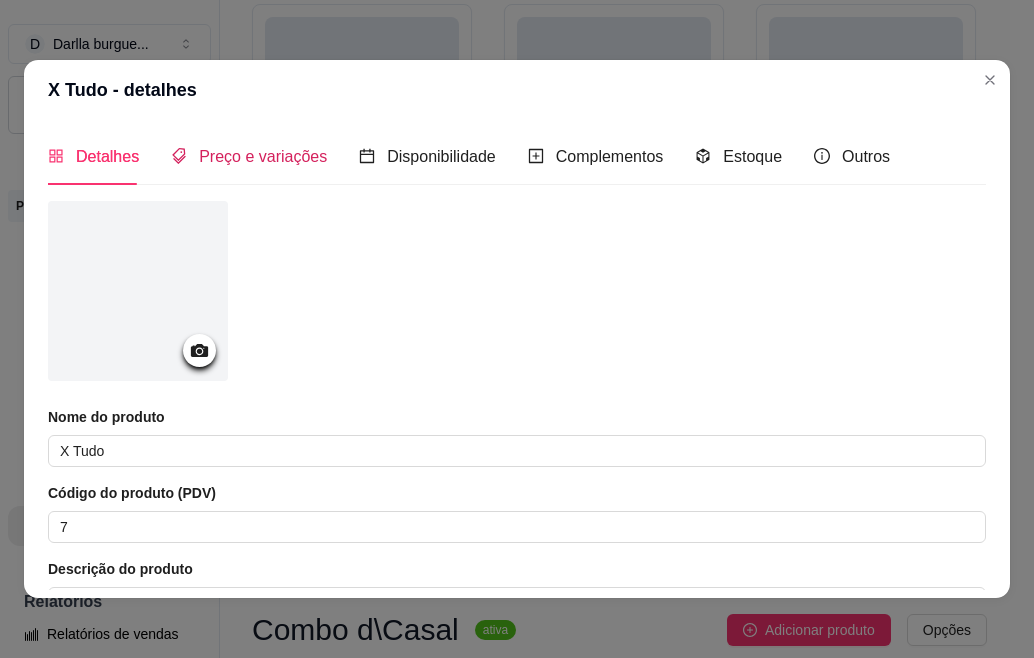 click on "Preço e variações" at bounding box center (263, 156) 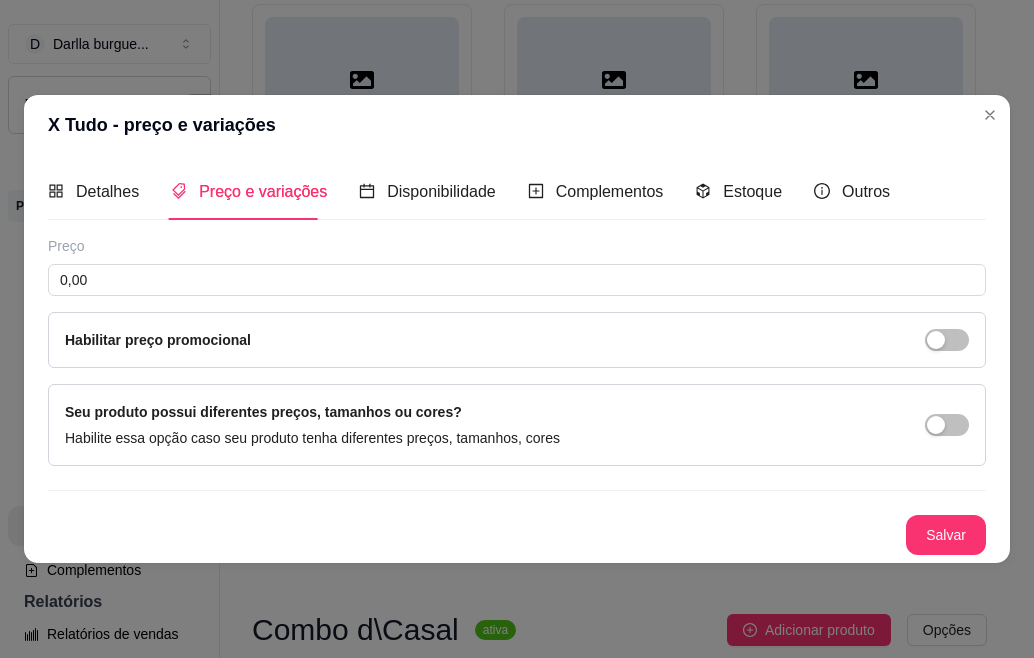 type 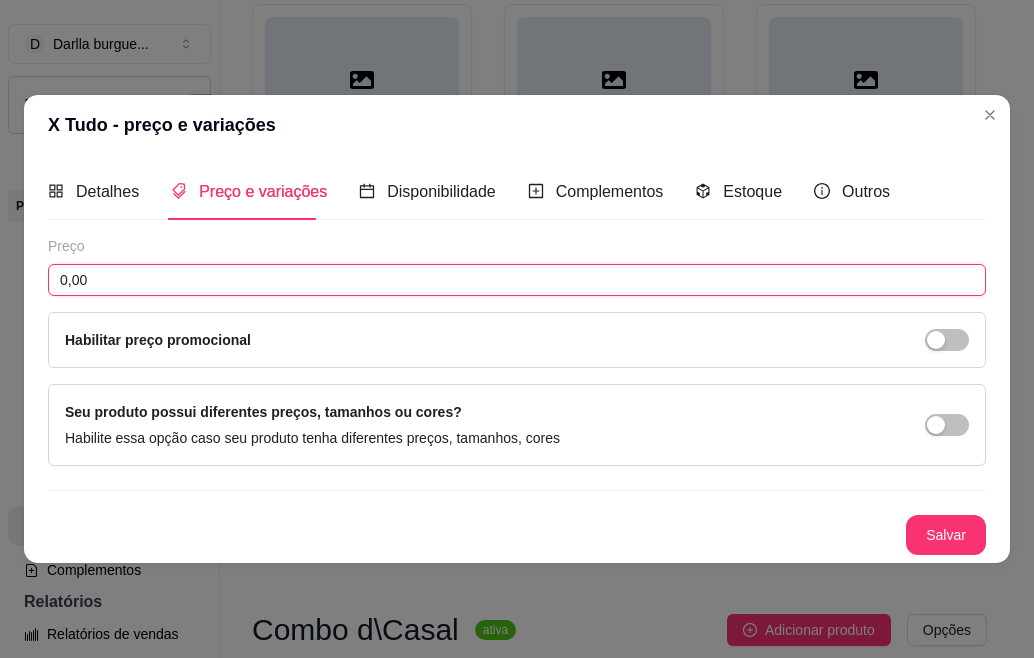 click on "0,00" at bounding box center [517, 280] 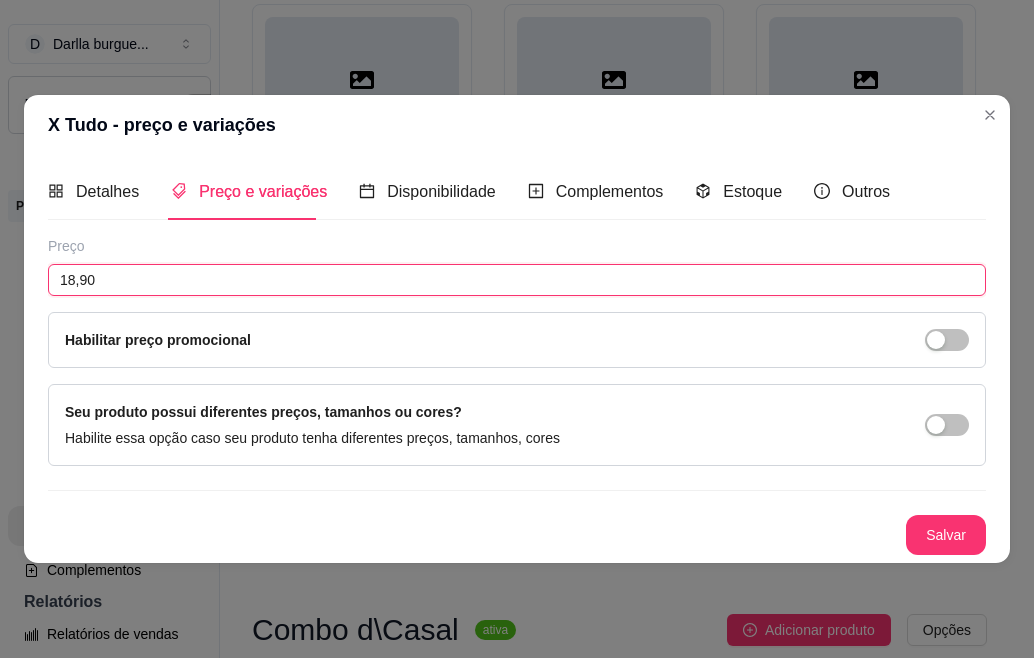 type on "18,90" 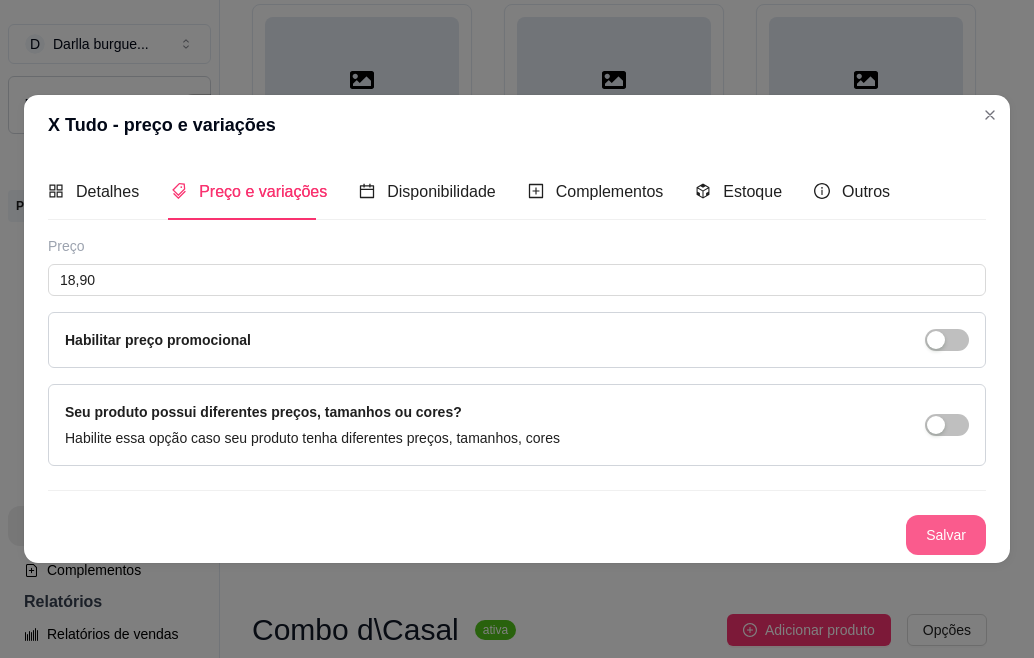 click on "Salvar" at bounding box center (946, 535) 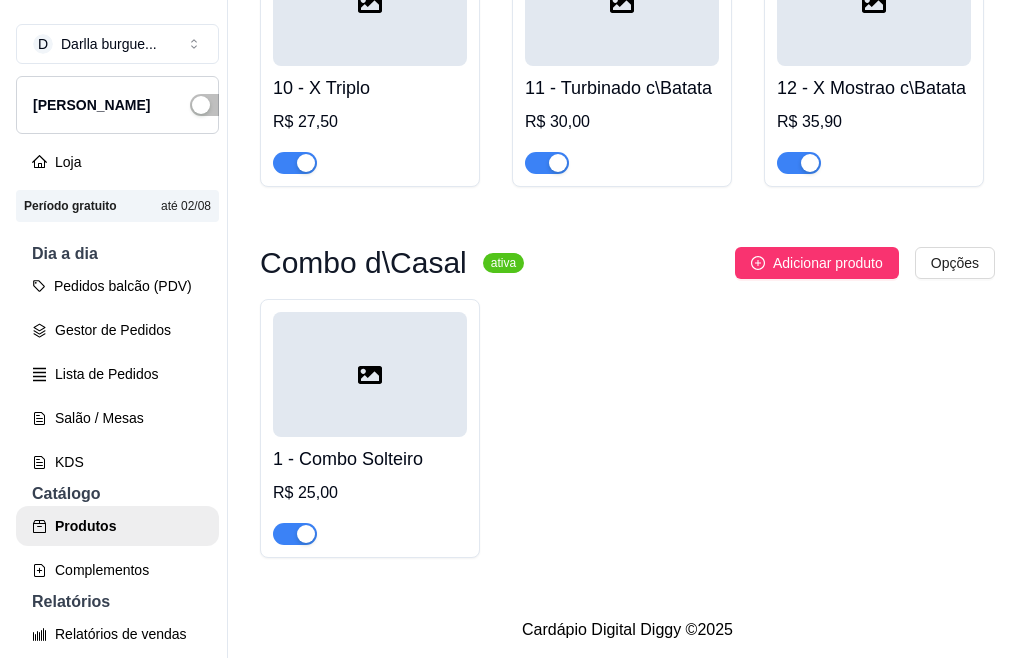 scroll, scrollTop: 1668, scrollLeft: 0, axis: vertical 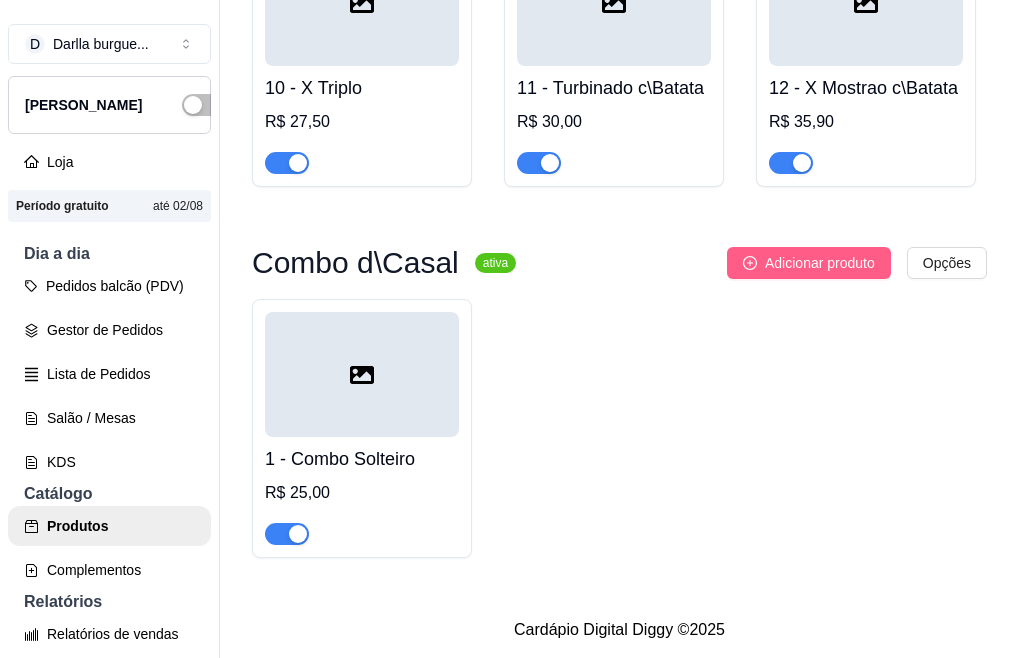 click on "Adicionar produto" at bounding box center (820, 263) 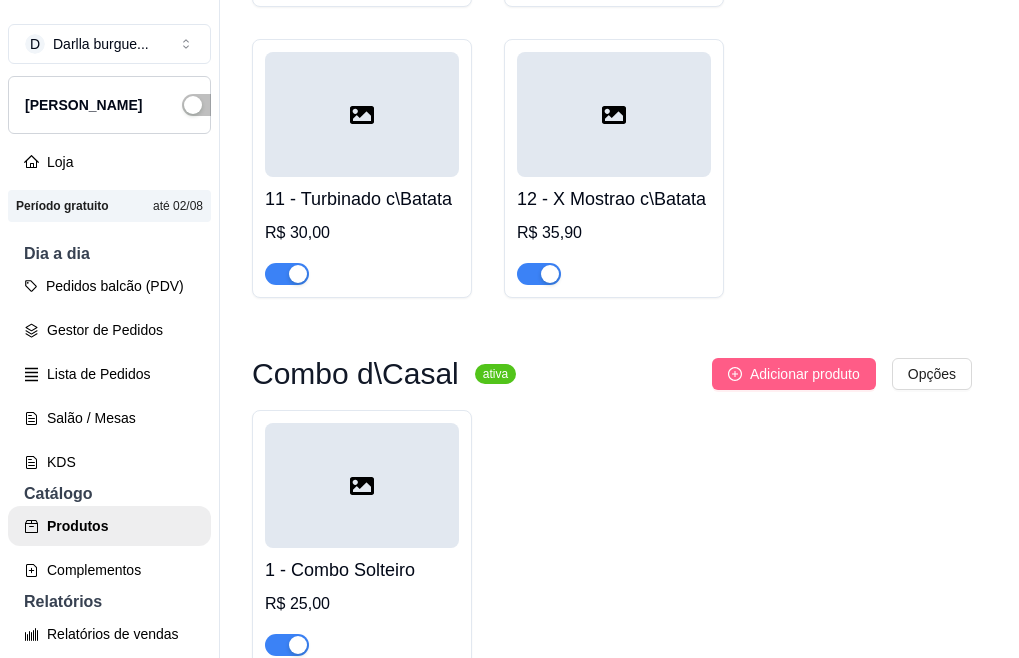 type 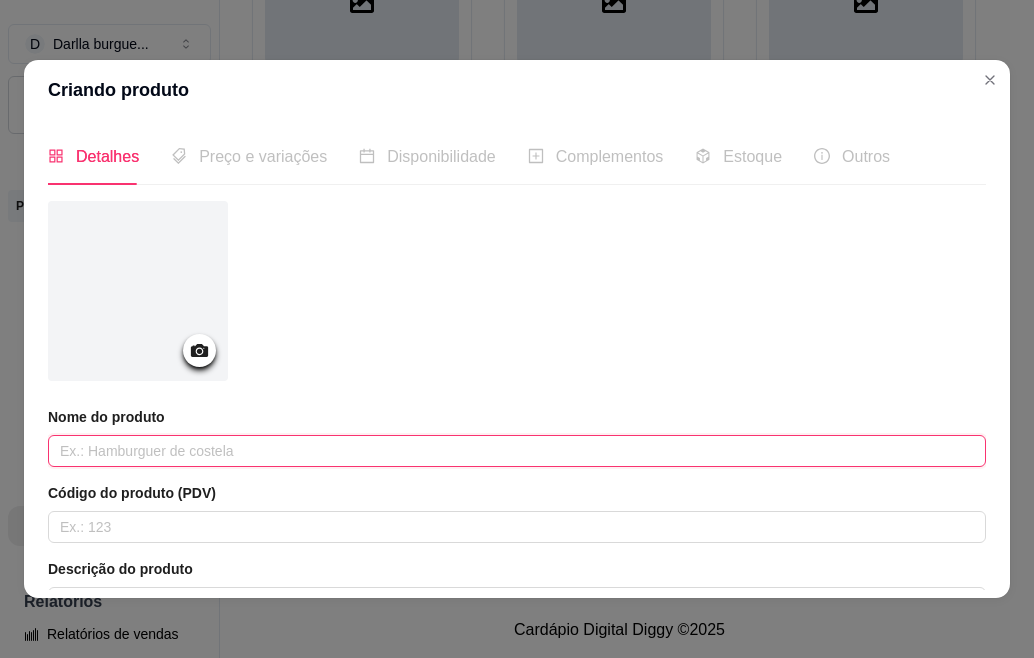 click at bounding box center [517, 451] 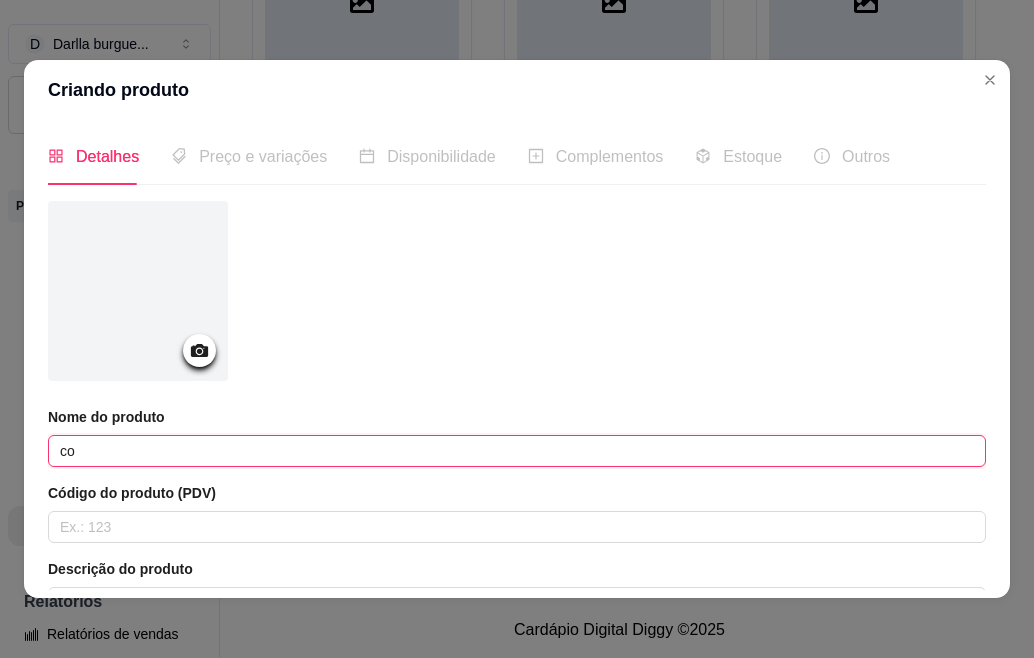 type on "c" 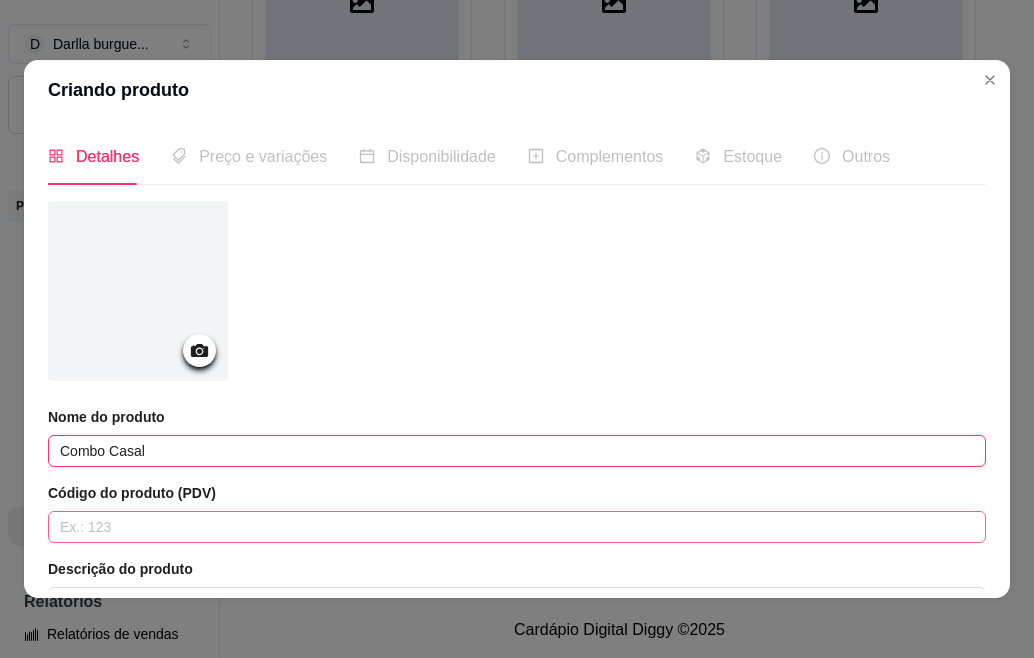 type on "Combo Casal" 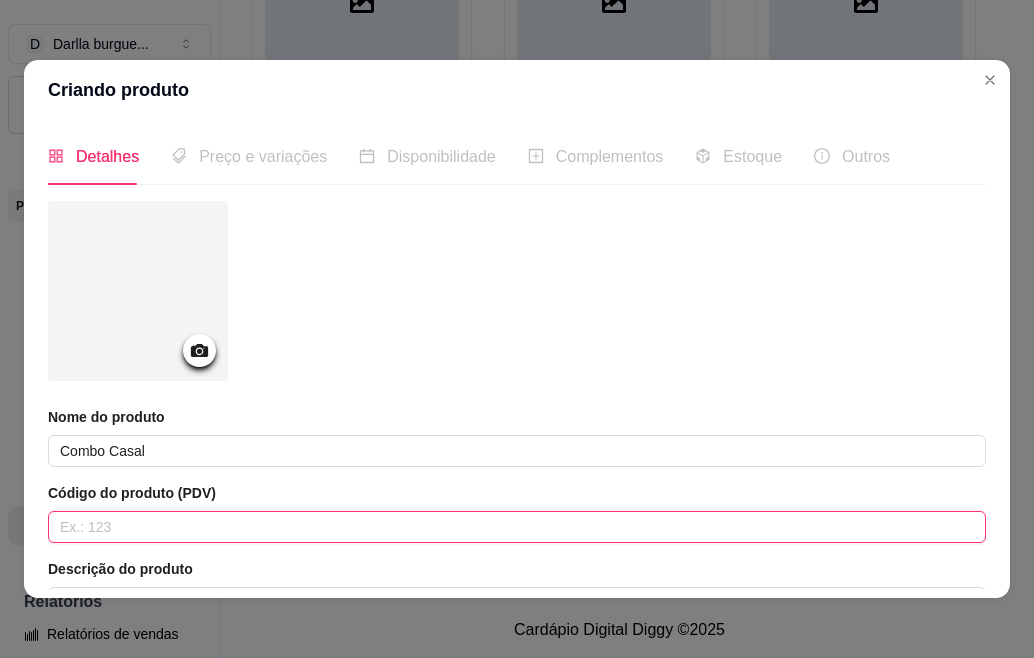 click at bounding box center [517, 527] 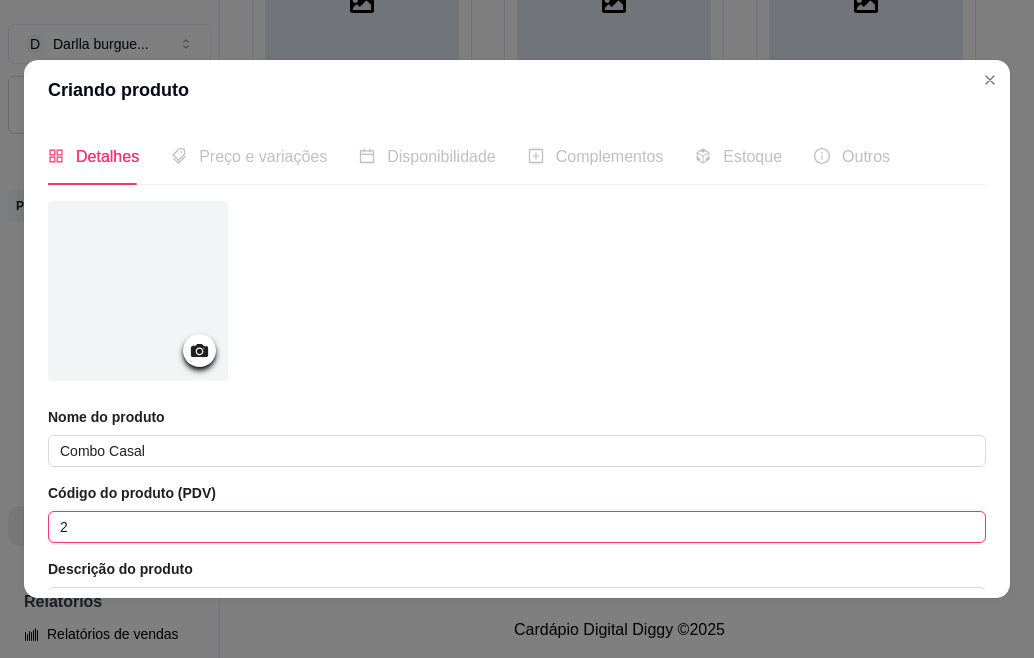 scroll, scrollTop: 374, scrollLeft: 0, axis: vertical 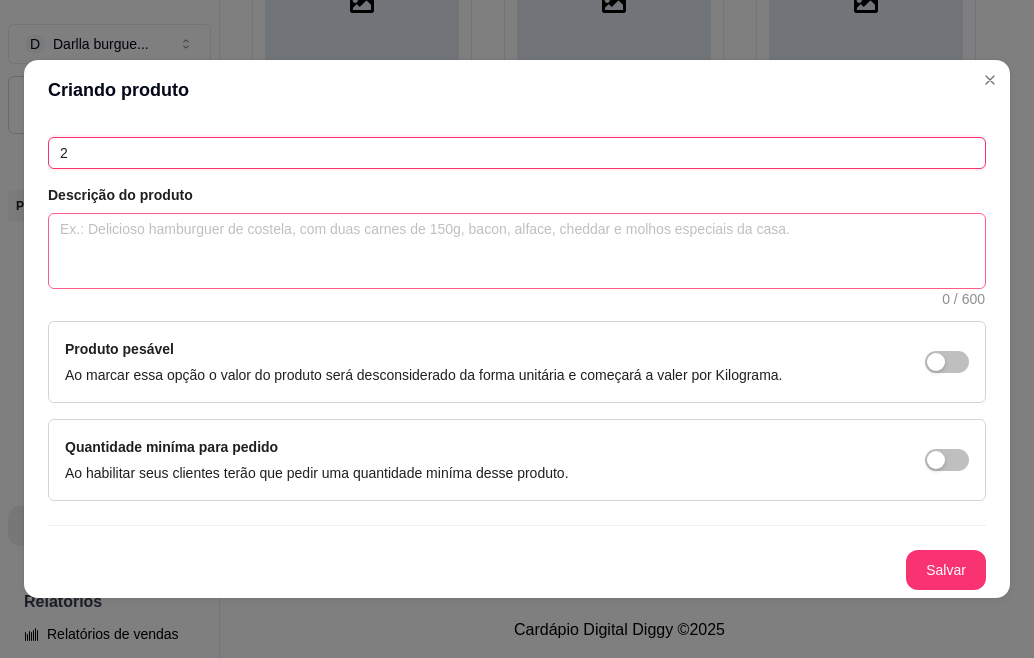 type on "2" 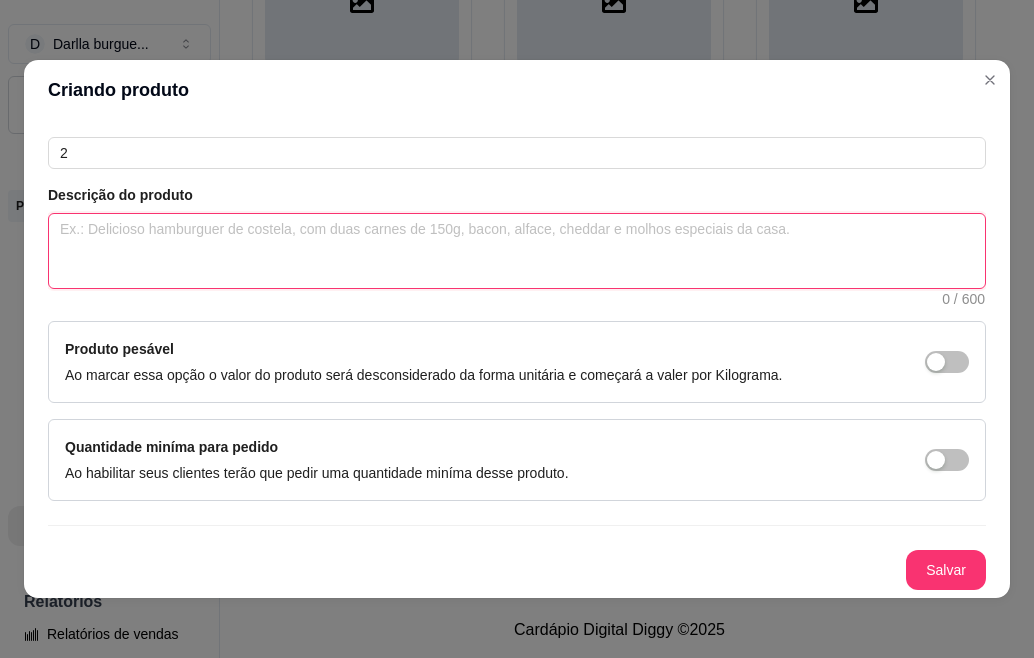 click at bounding box center [517, 251] 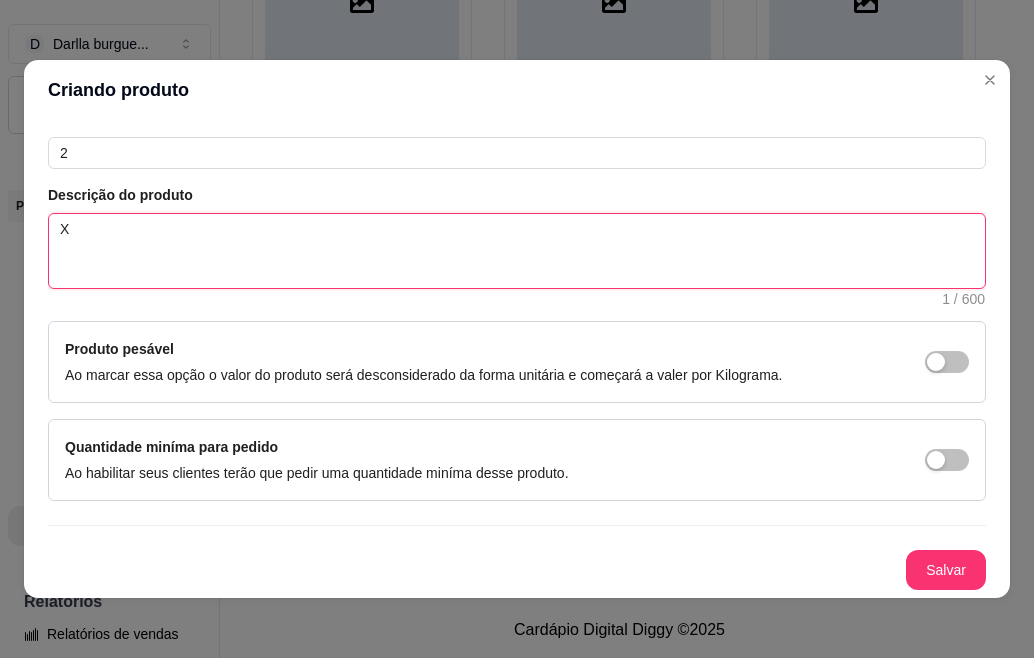 type 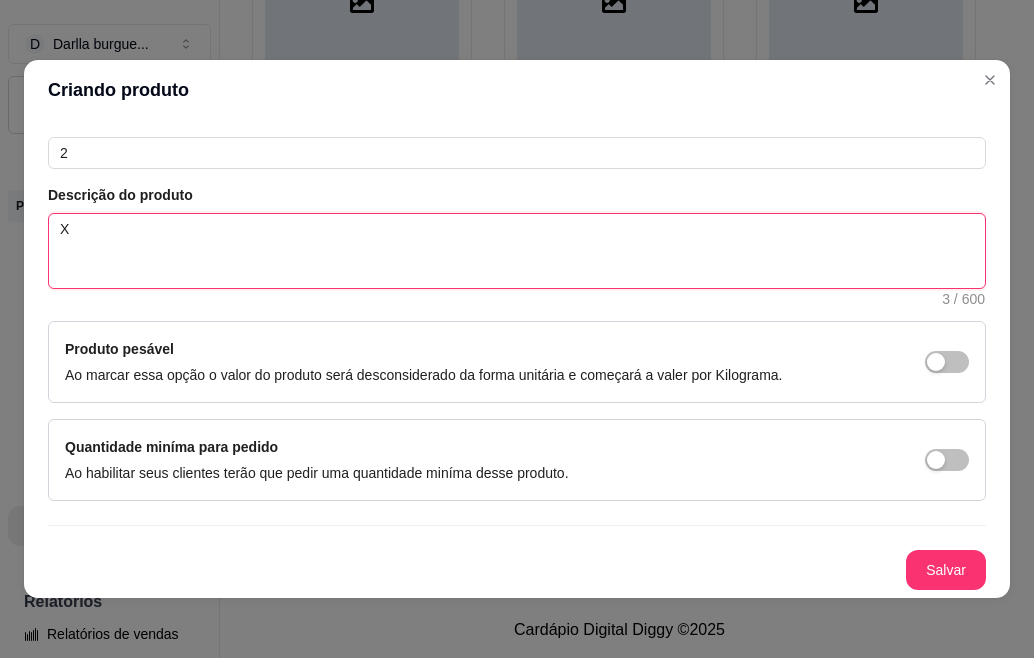 type 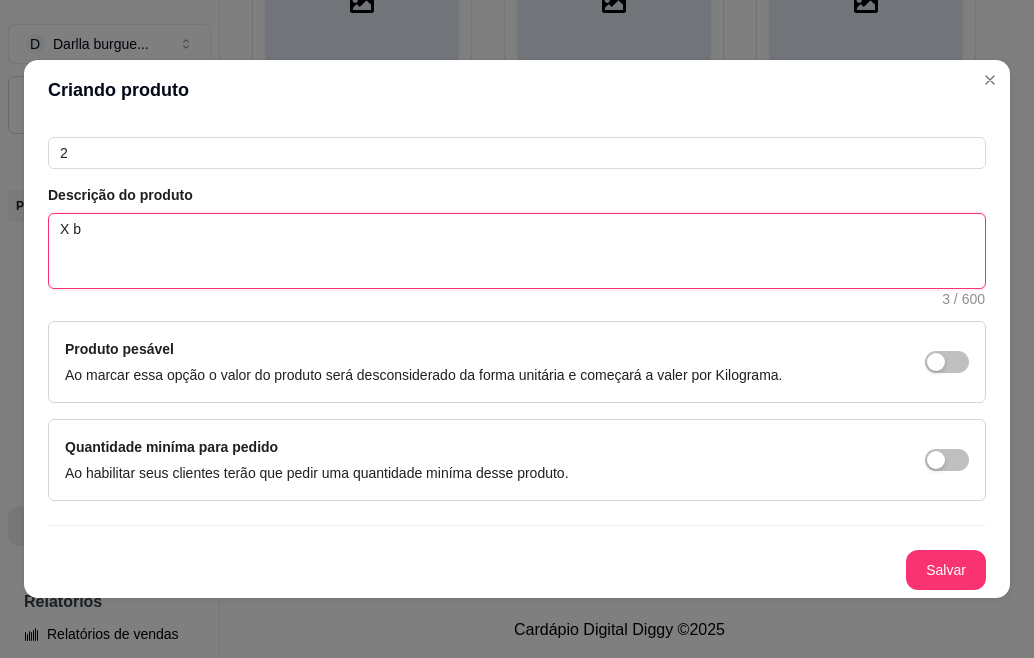 type 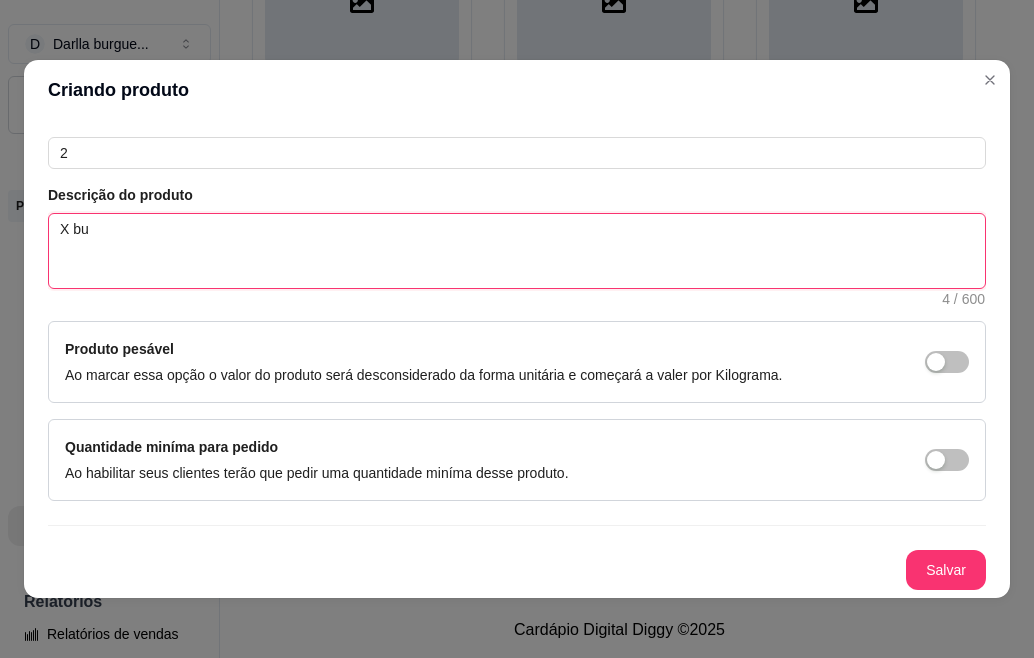 type 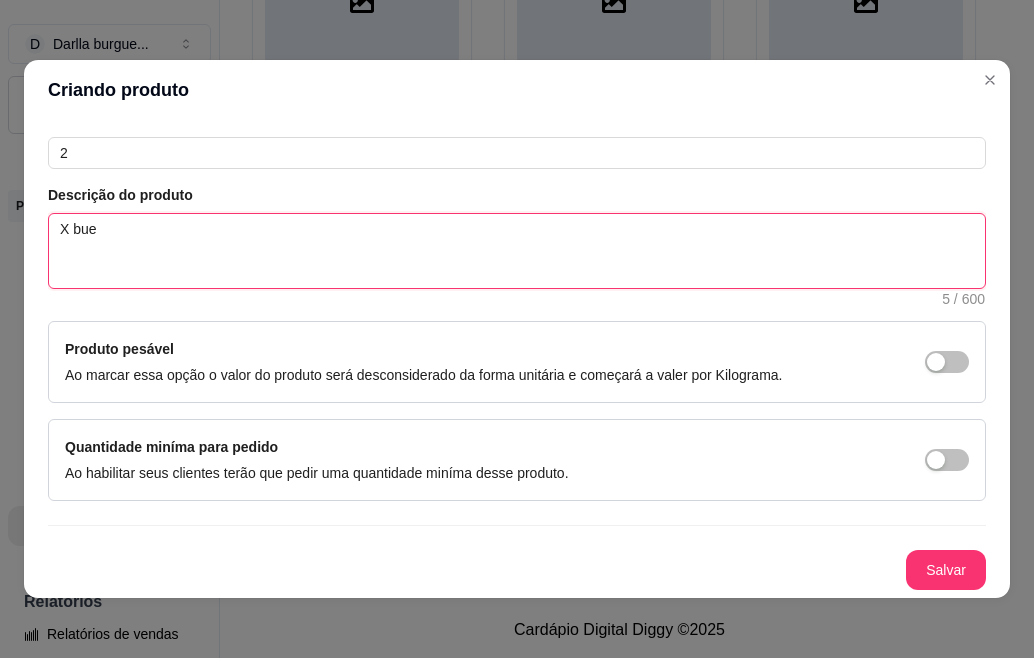 type 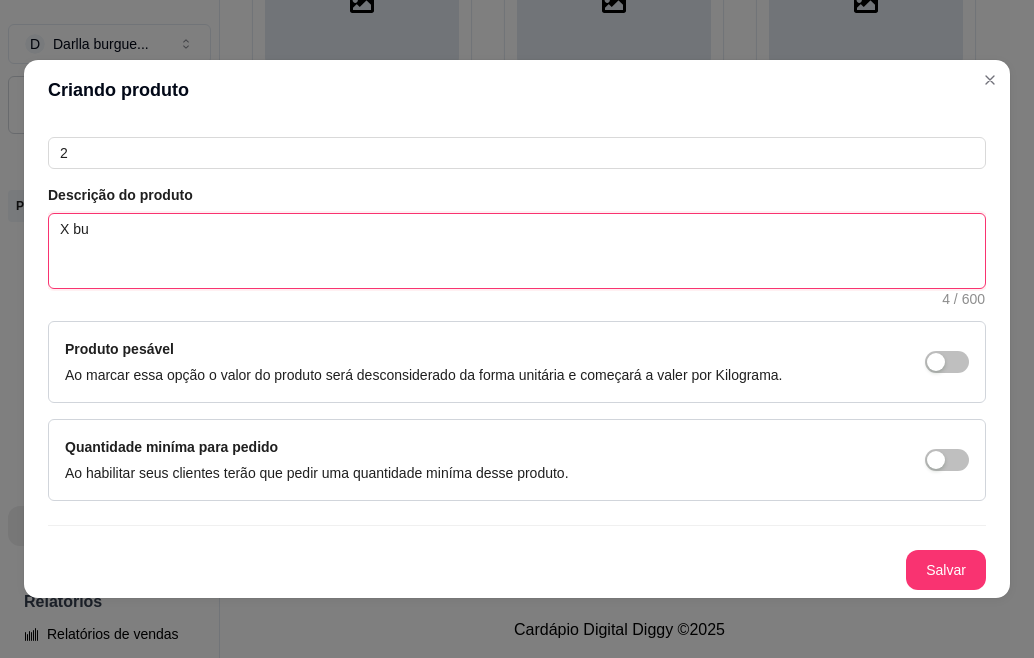 type 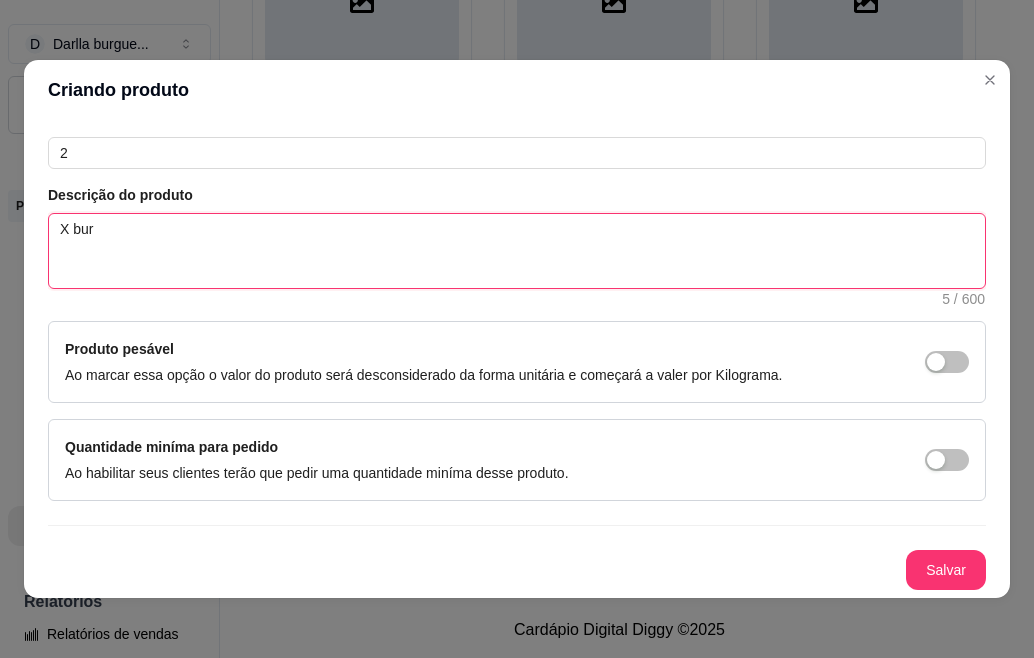 type 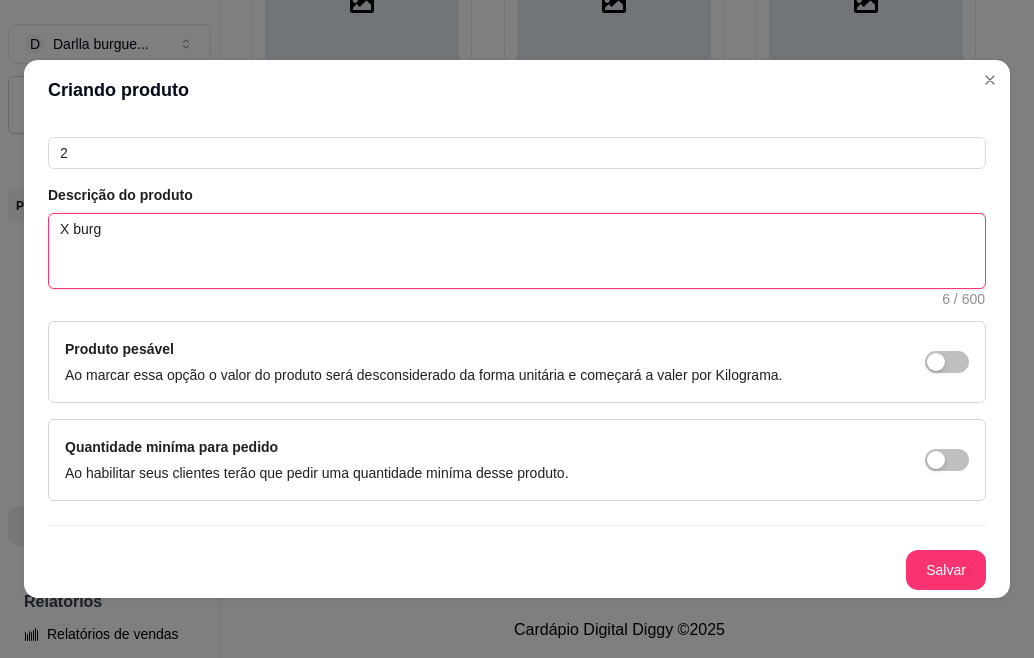type 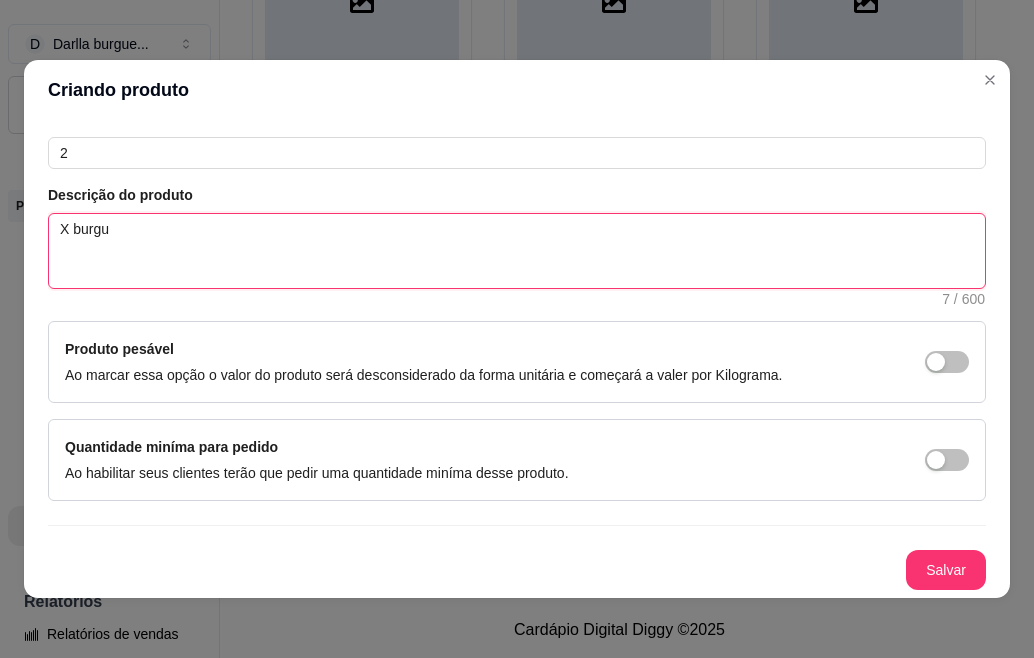 type 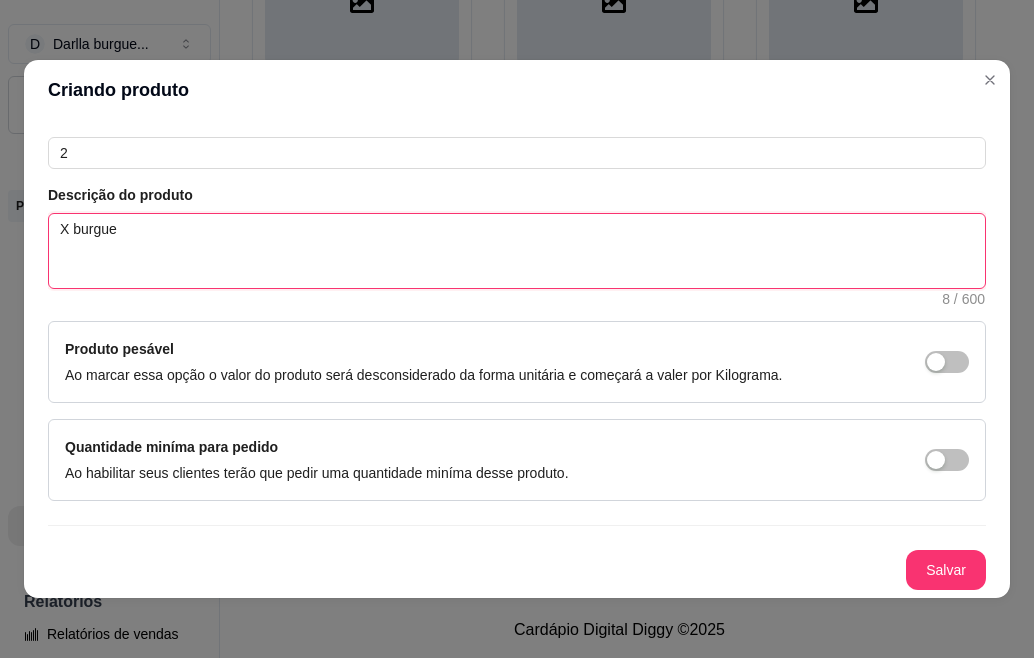 type 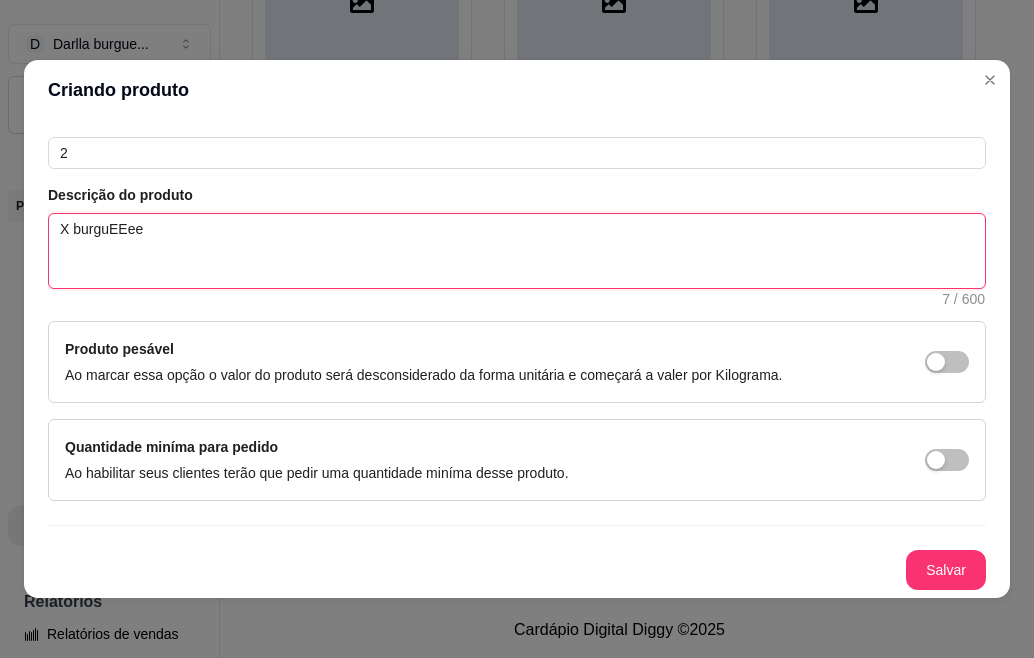 type on "X burguEEeee" 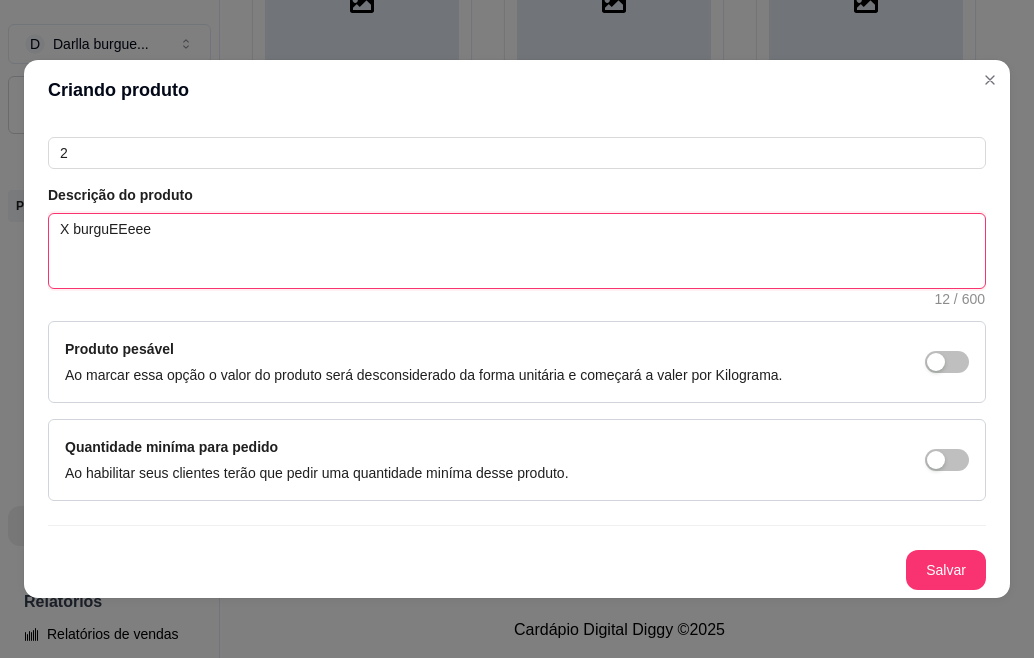 type 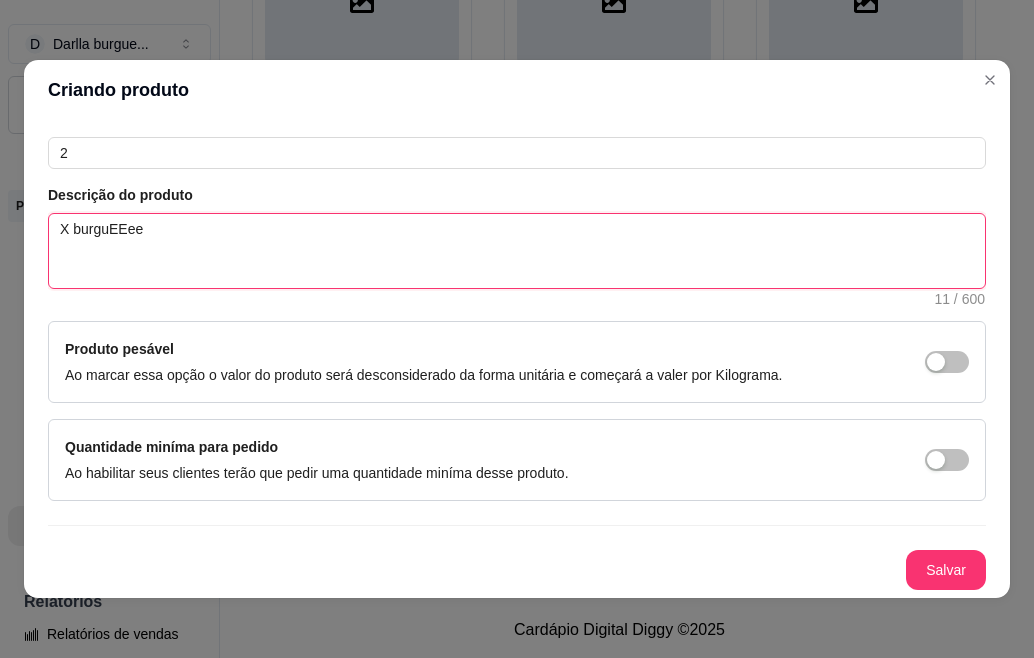 type 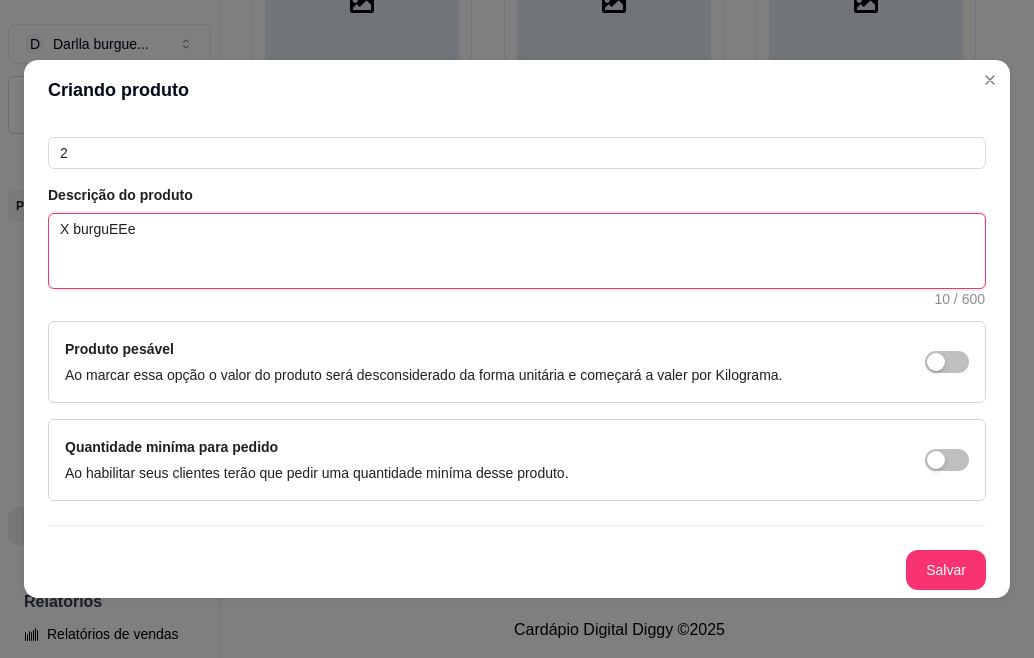 type 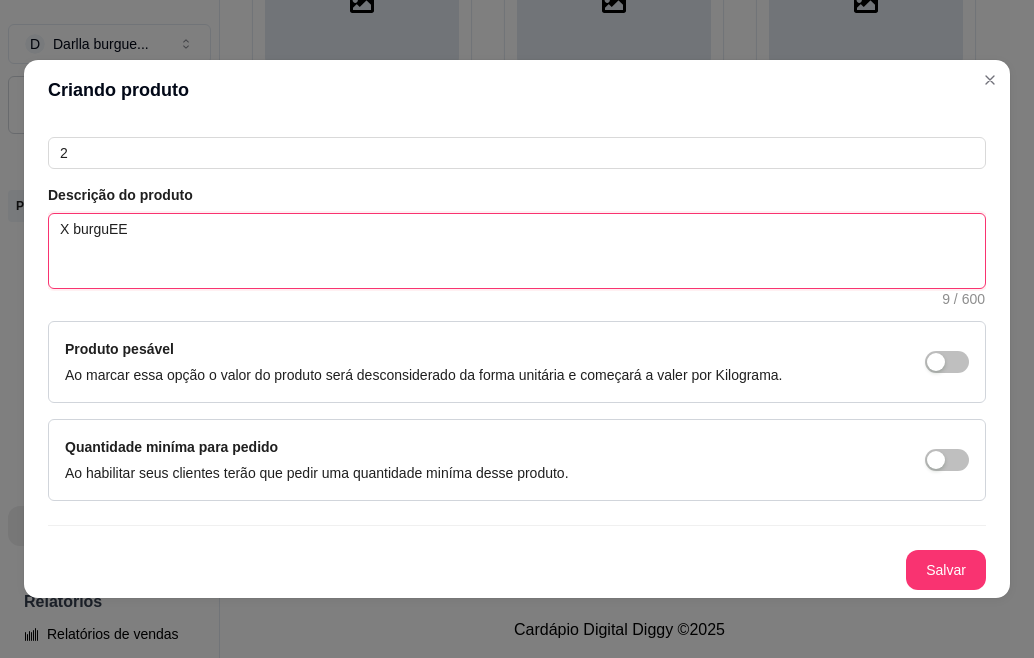 type 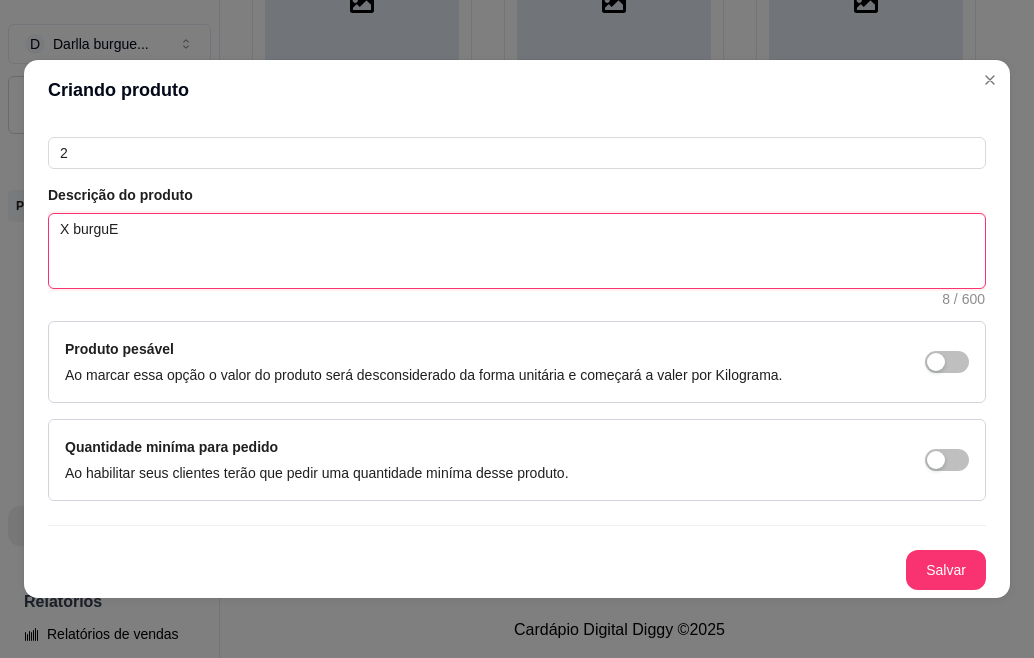 type 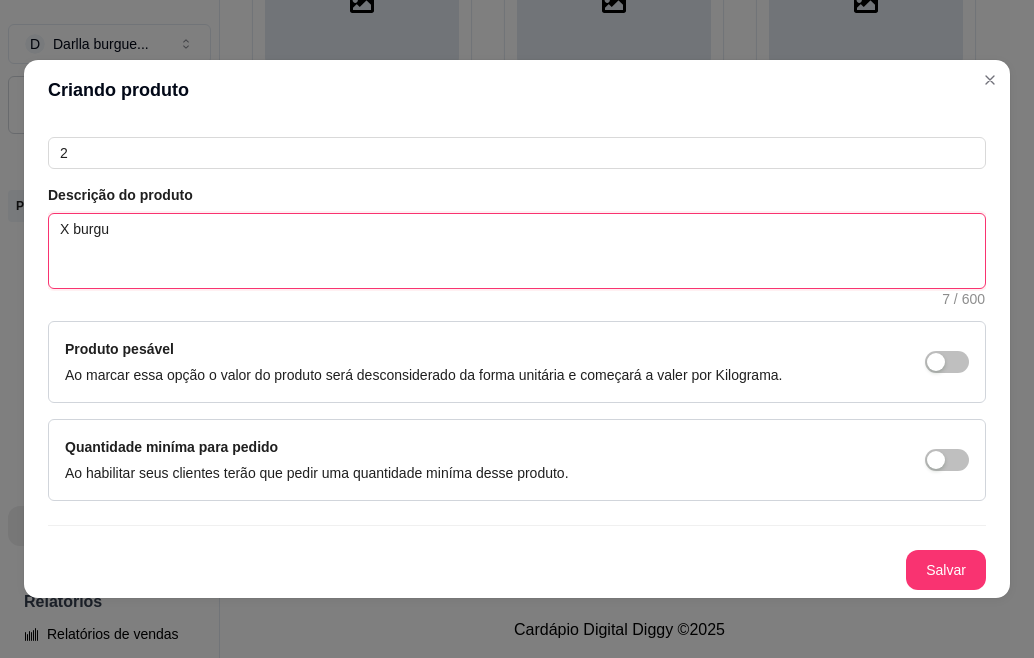 type 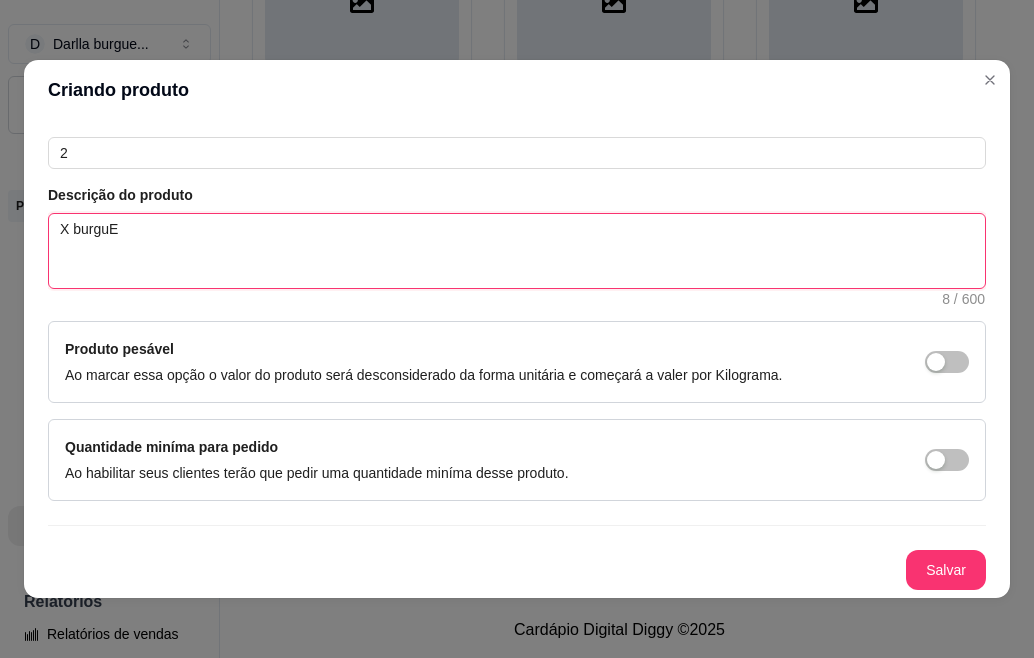 type 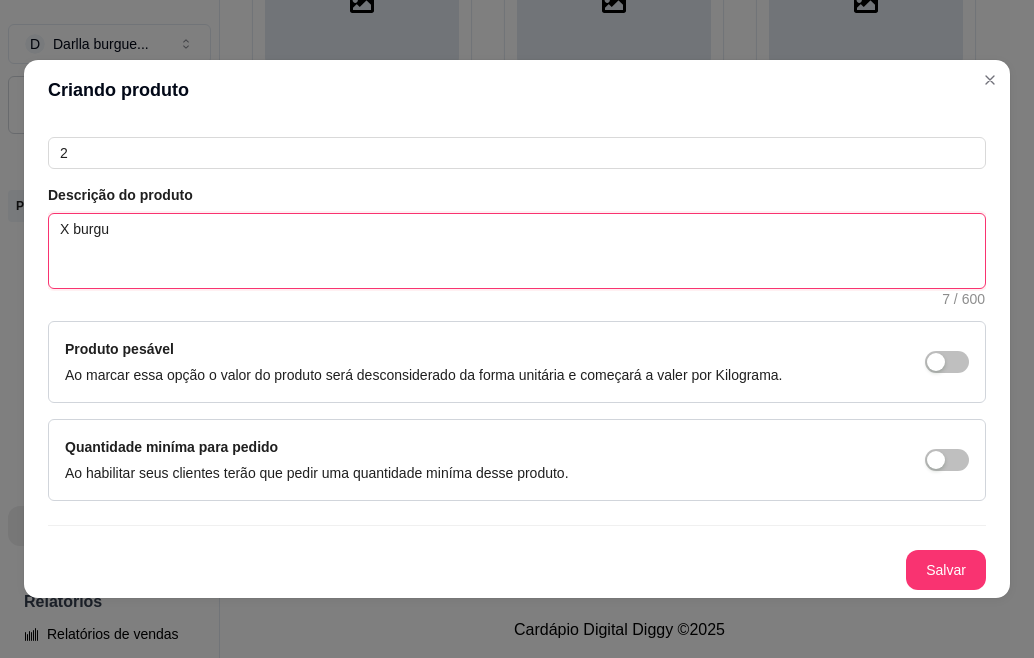 type 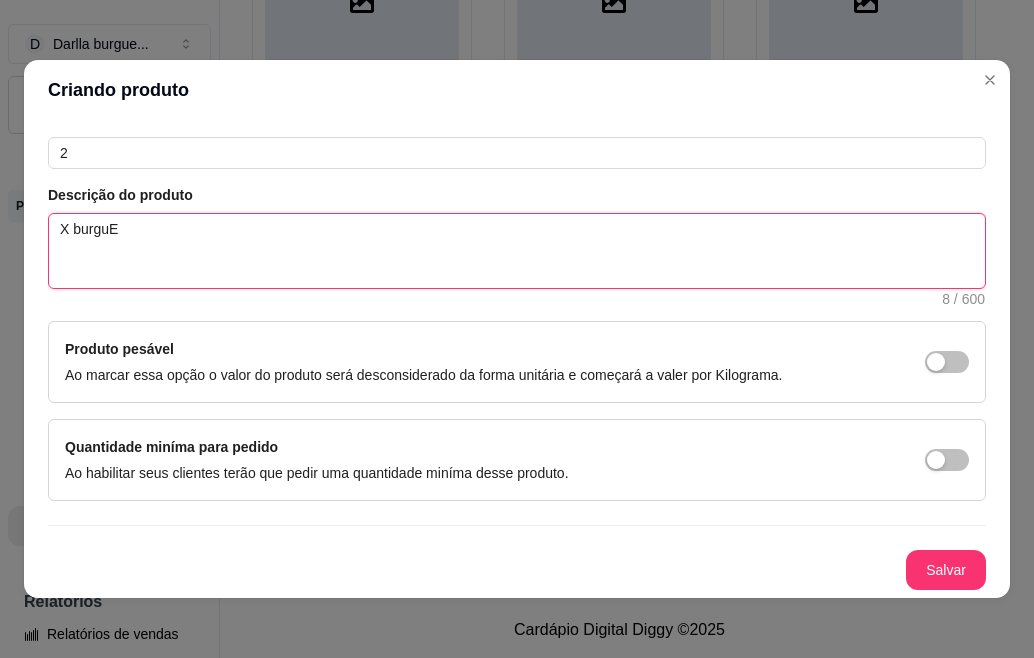 type 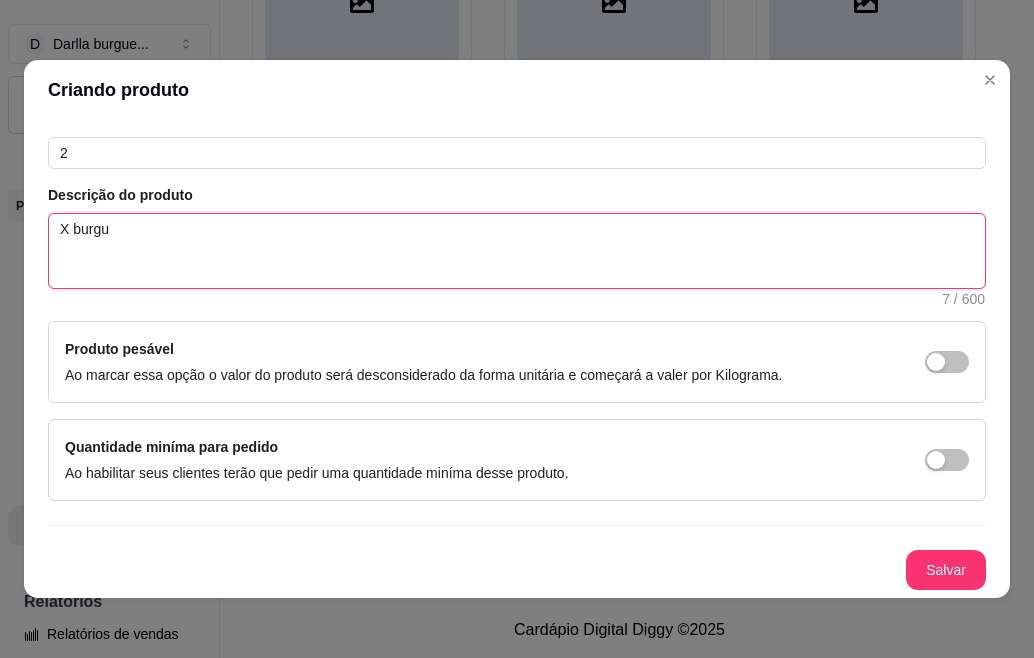 type 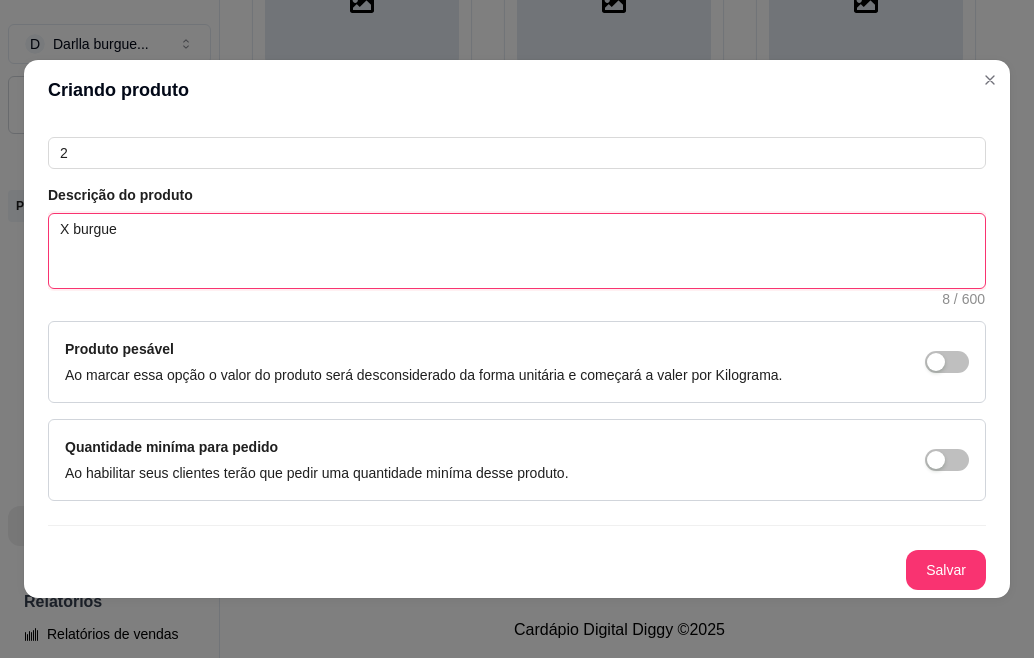 type 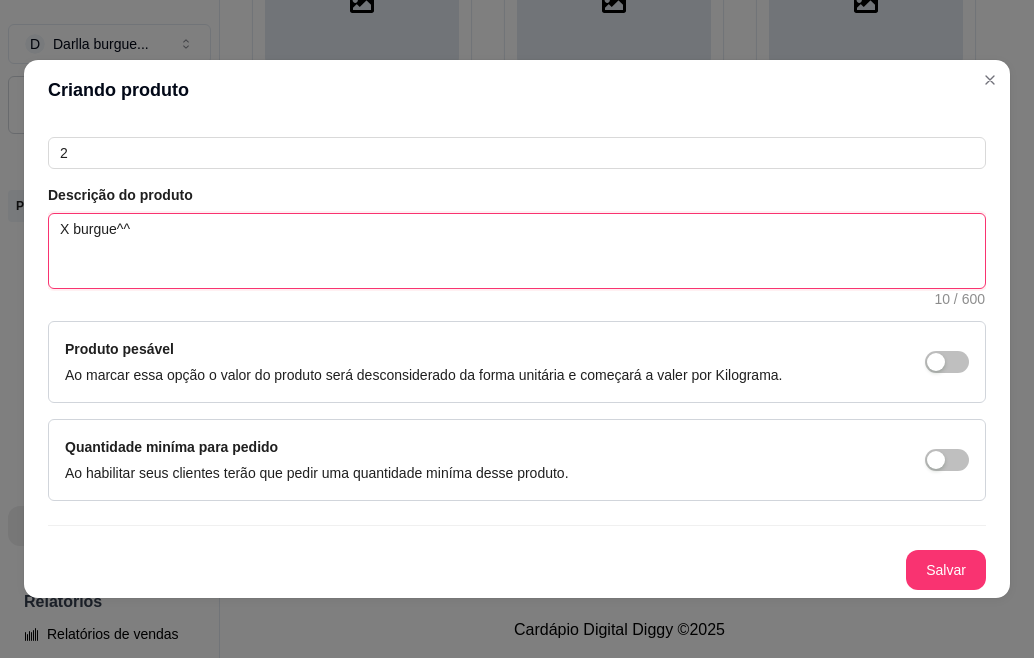 type 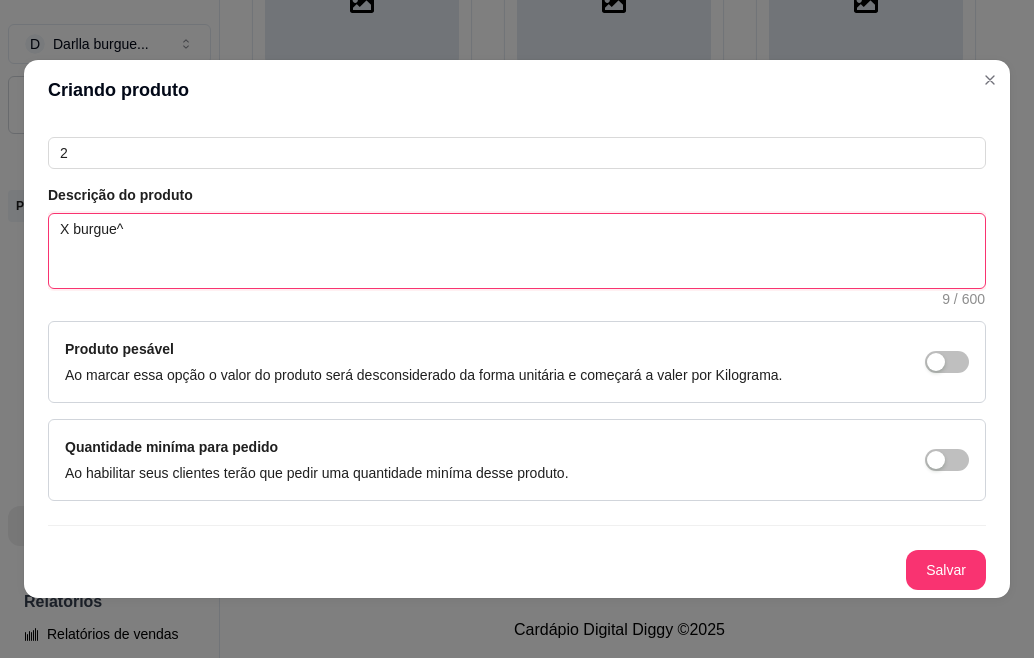 type 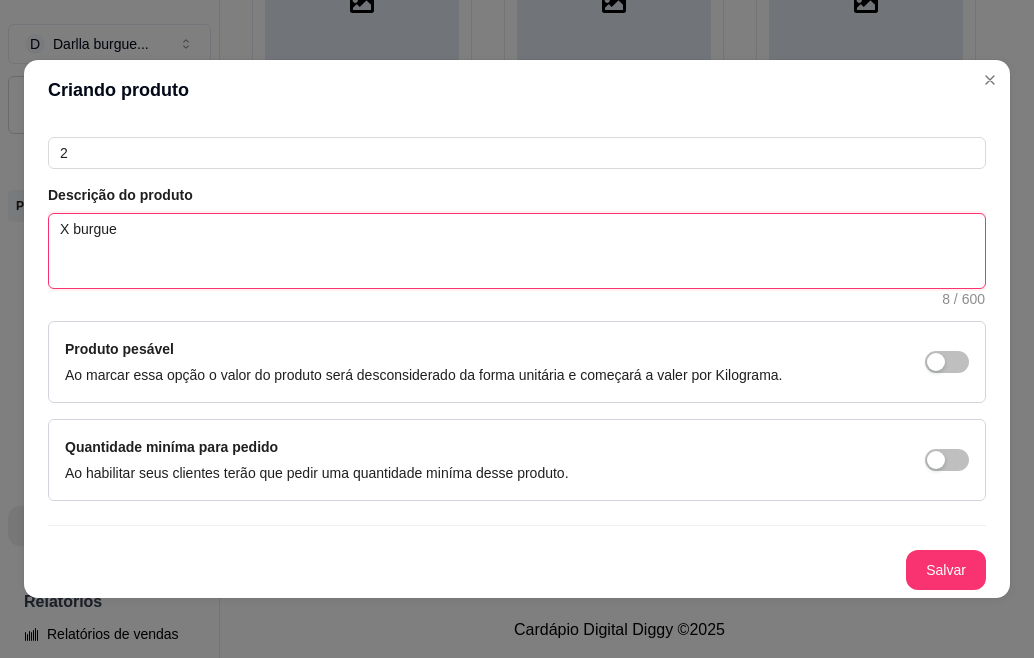 type 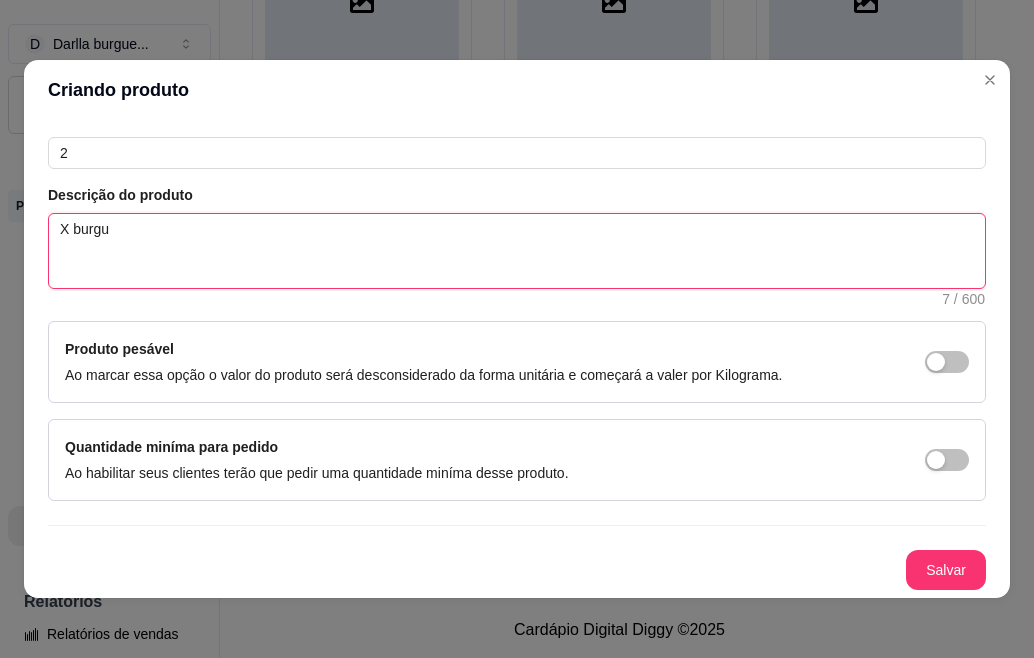 type 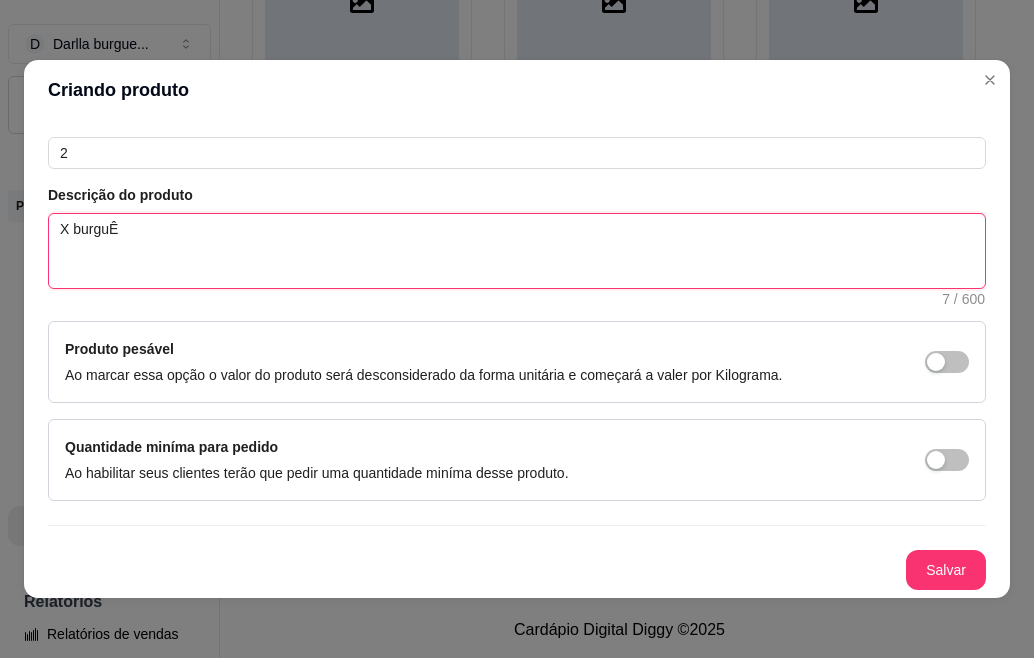 type 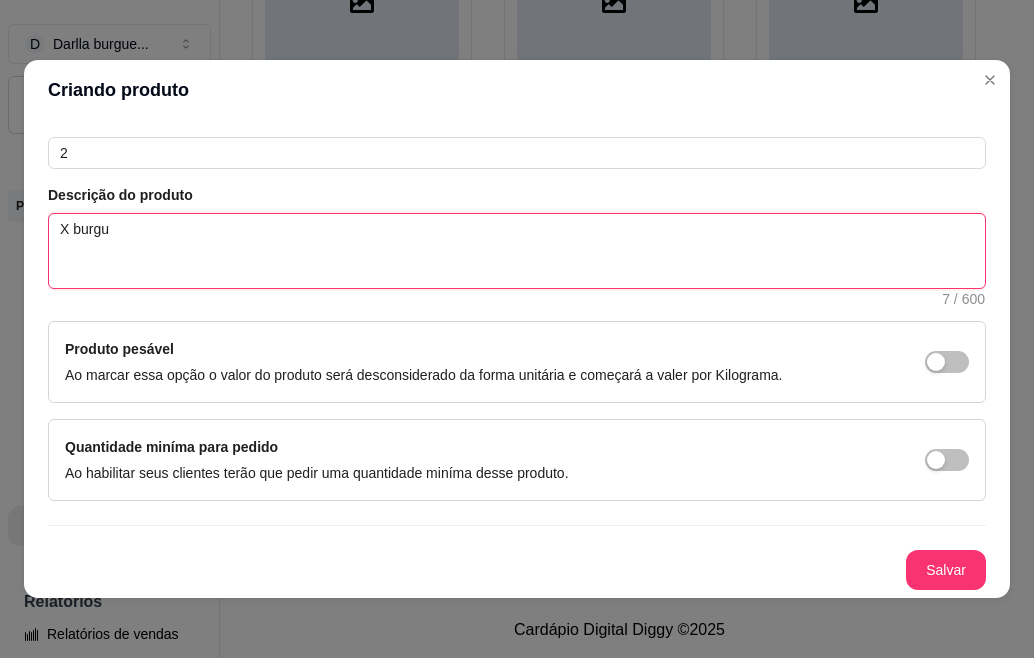 type 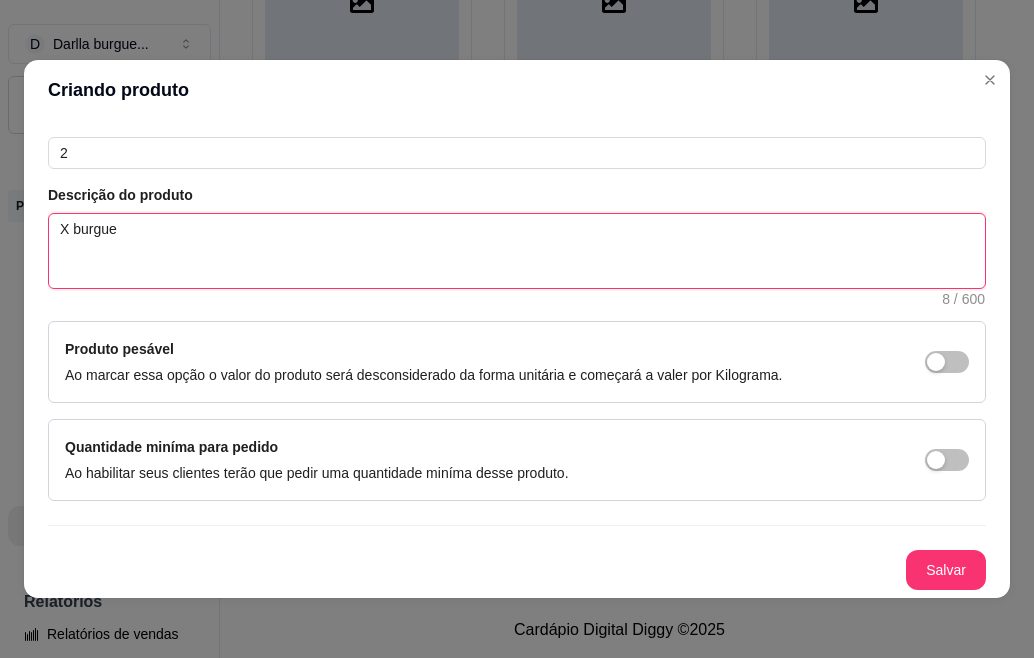 type 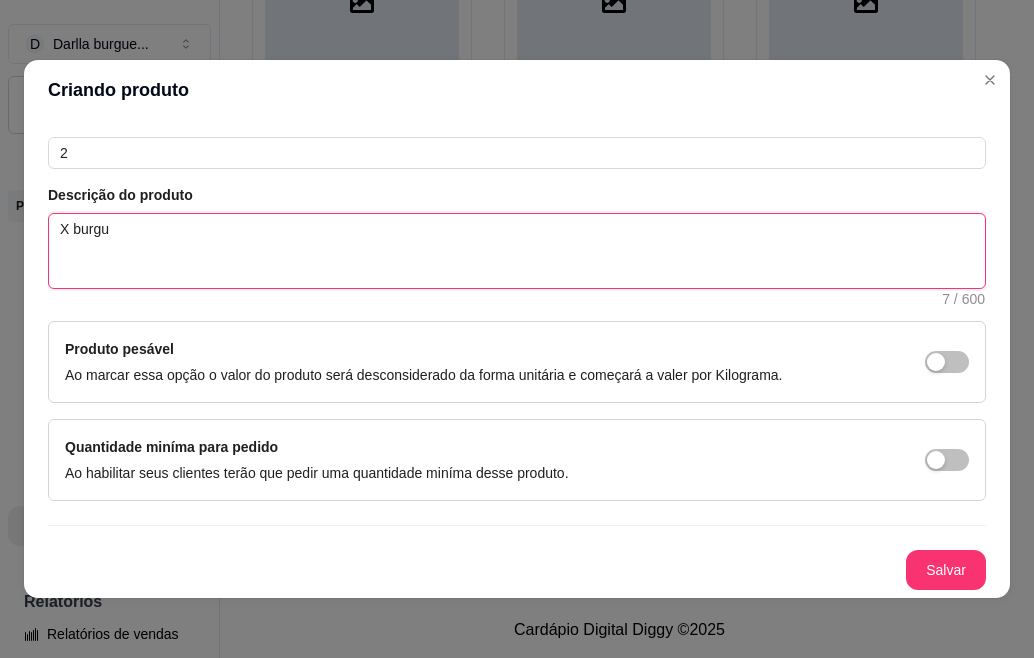 type on "X burgue" 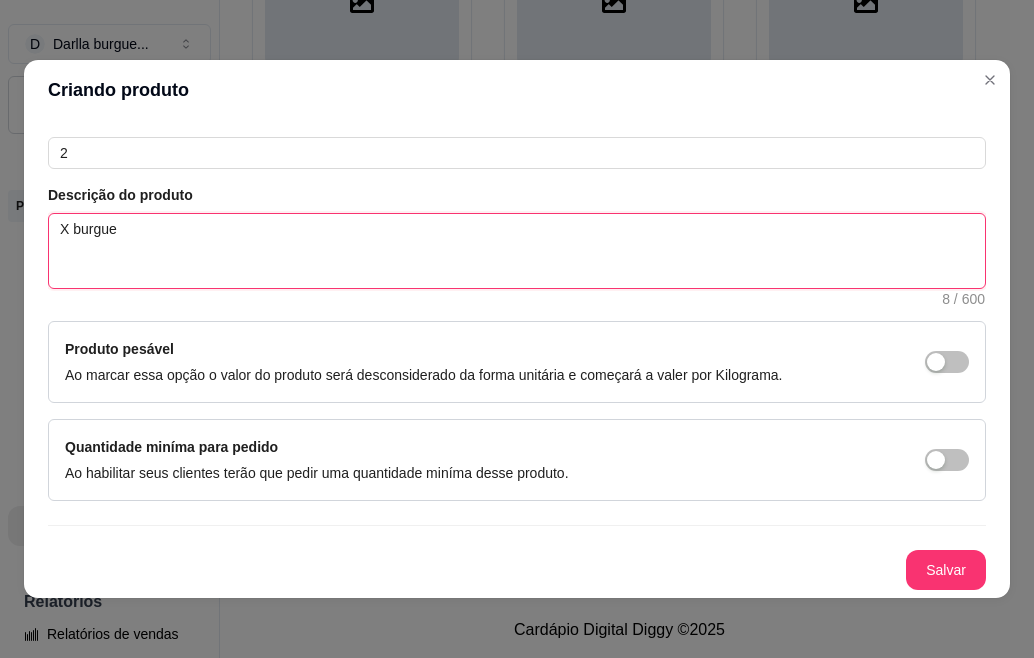 type 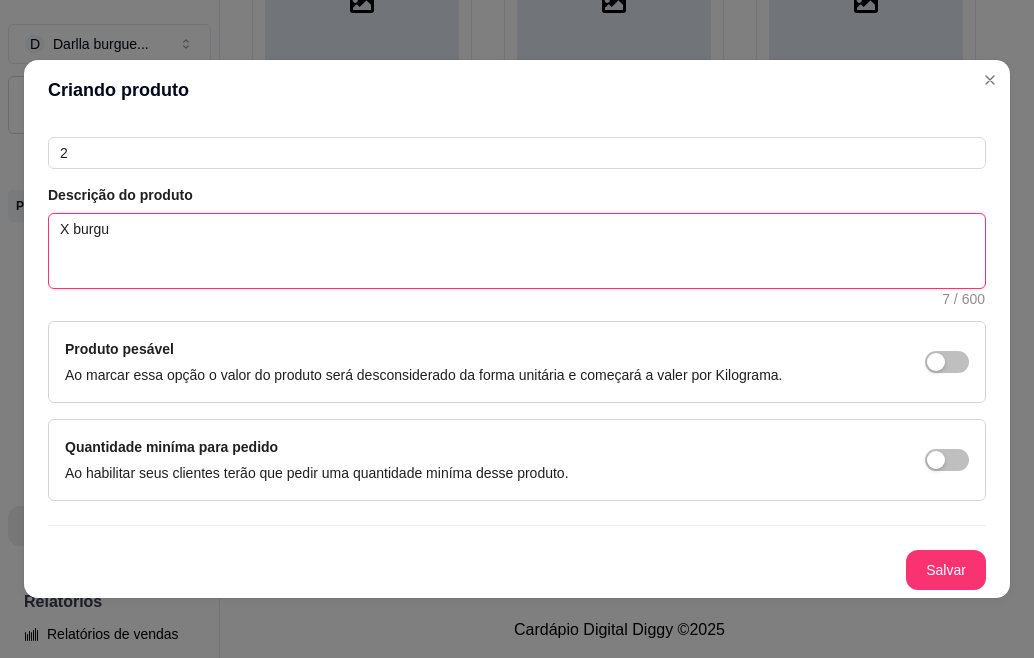 type on "X burgu~e" 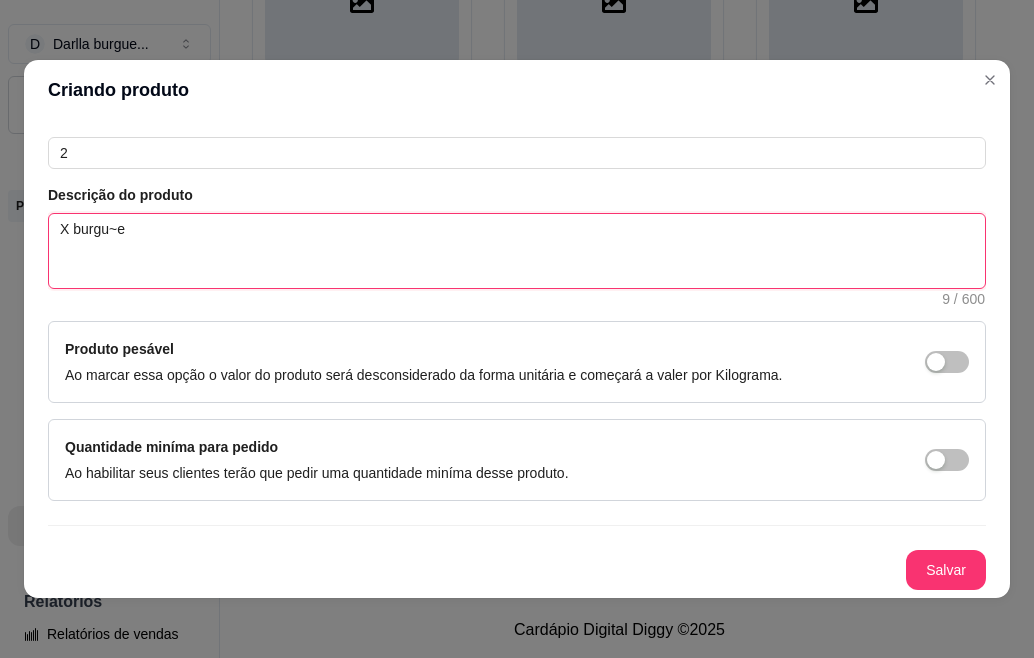 type 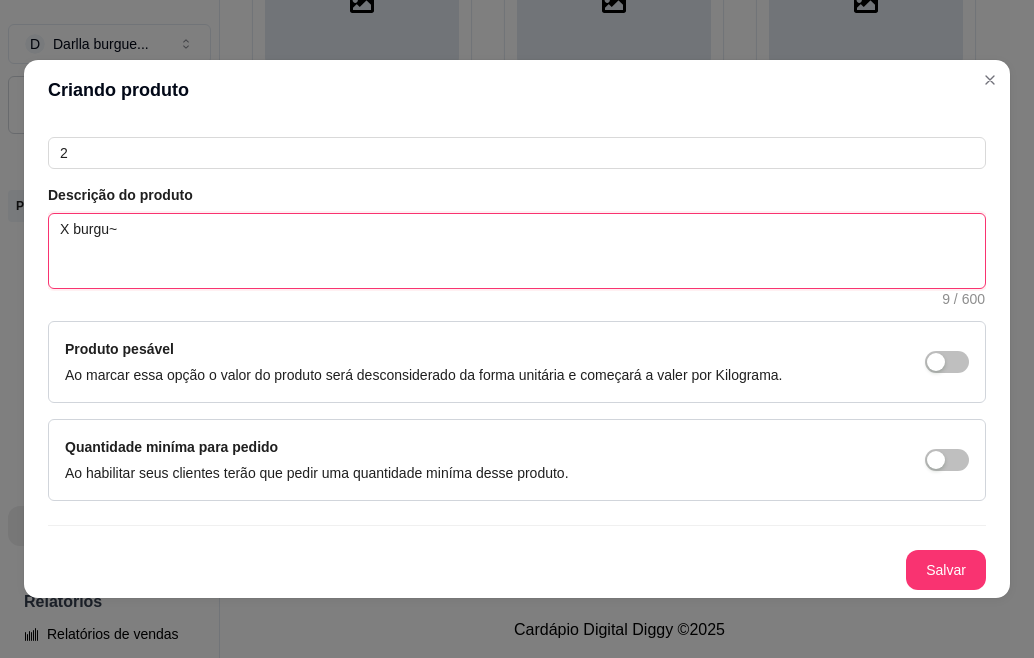 type 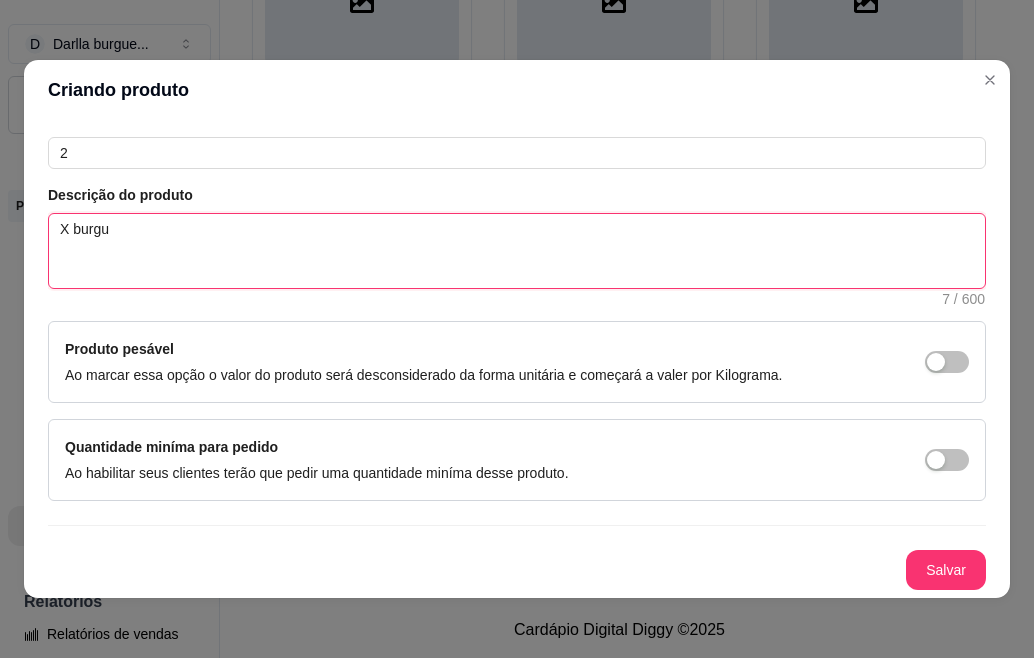 type 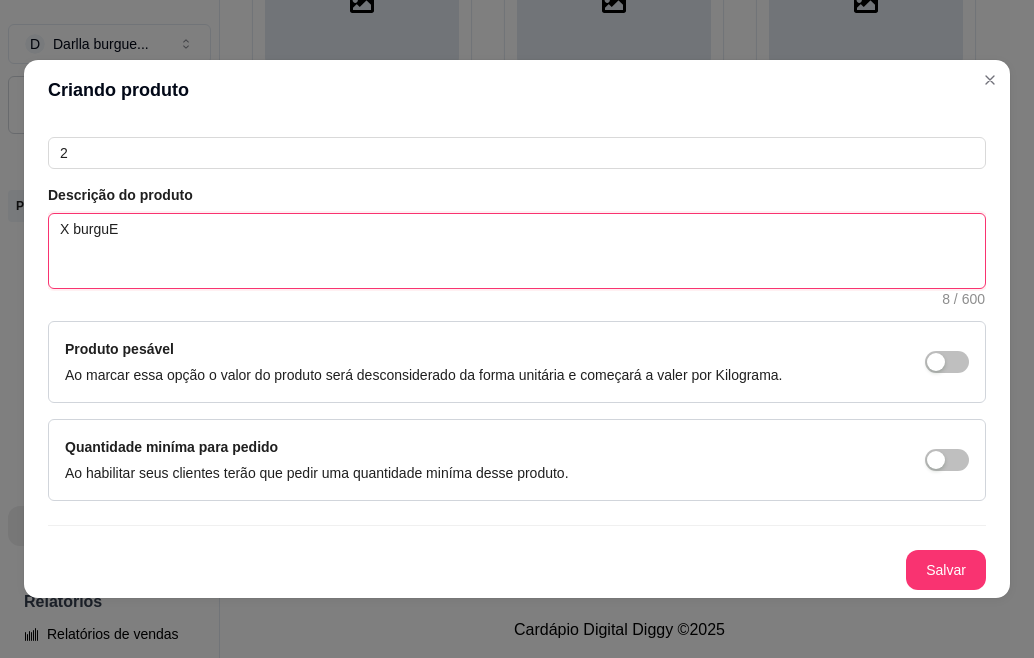type 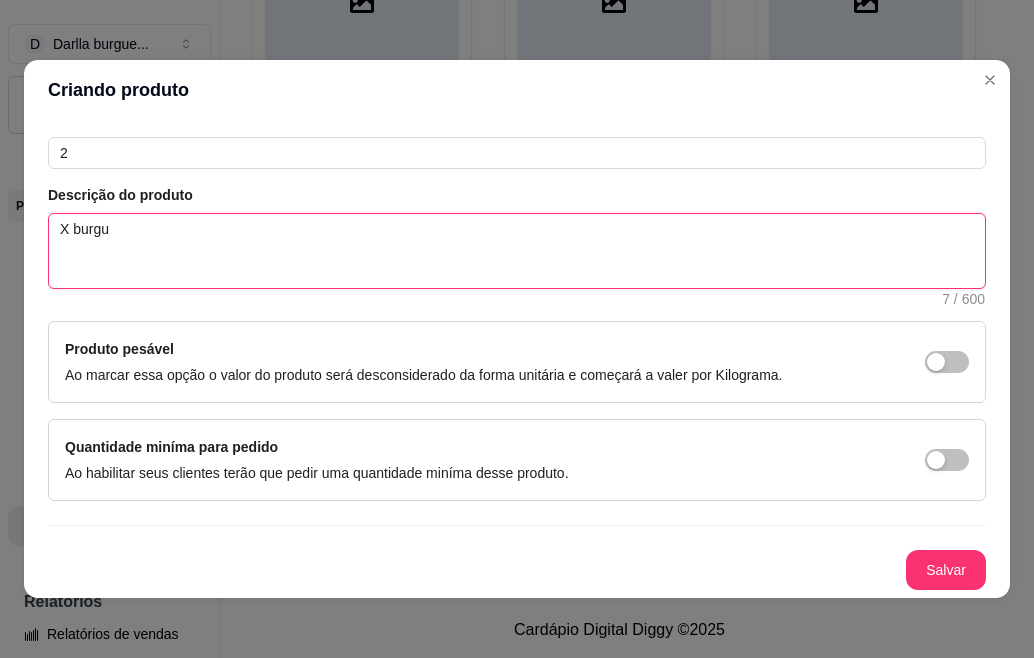 type 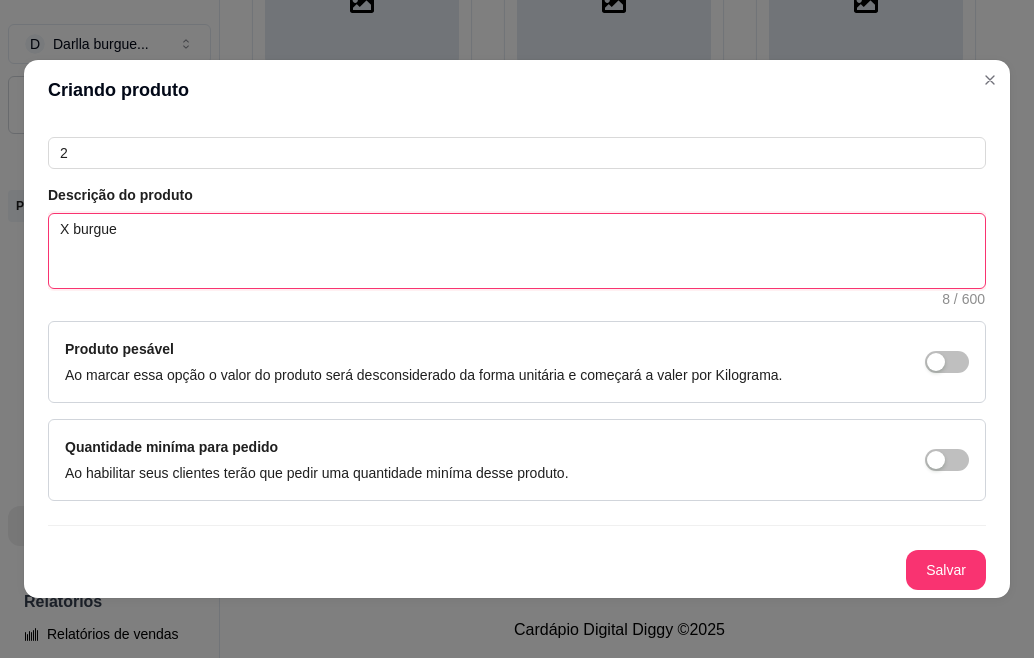type 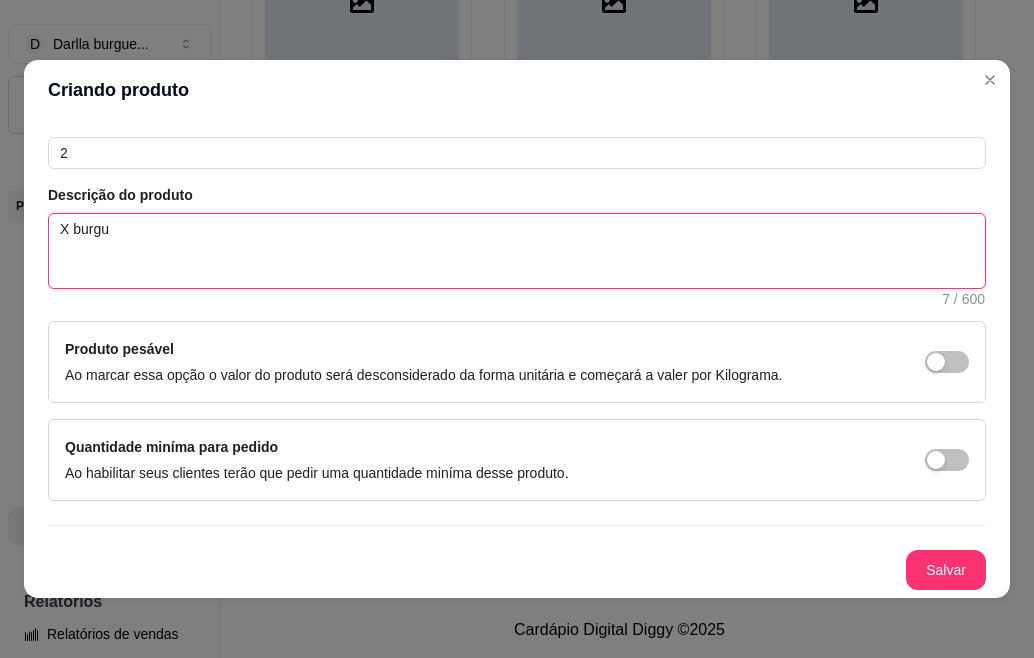type 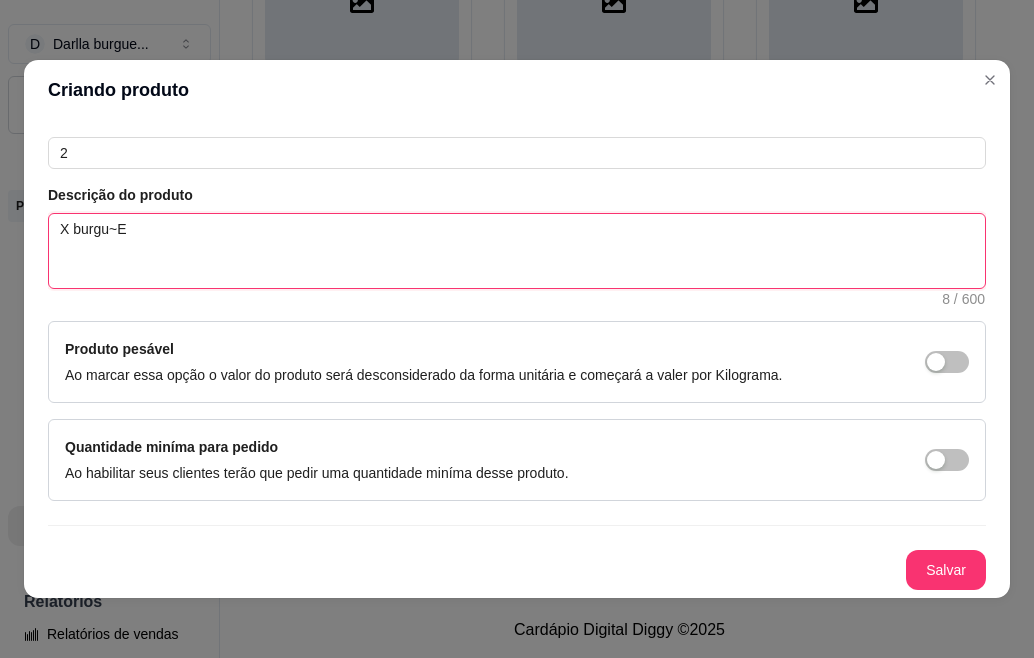 type 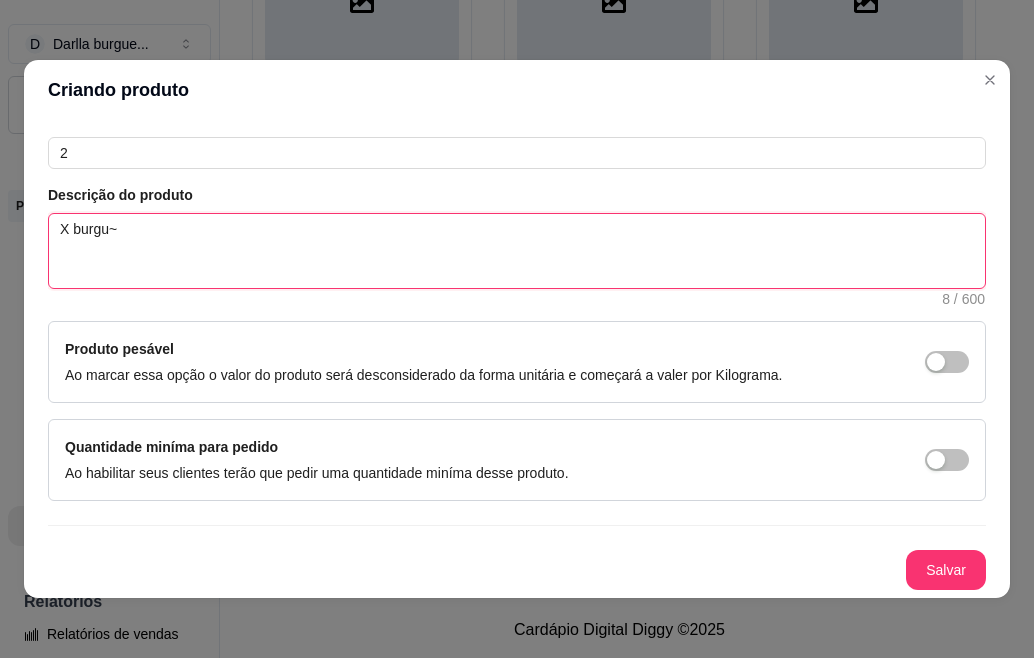 type 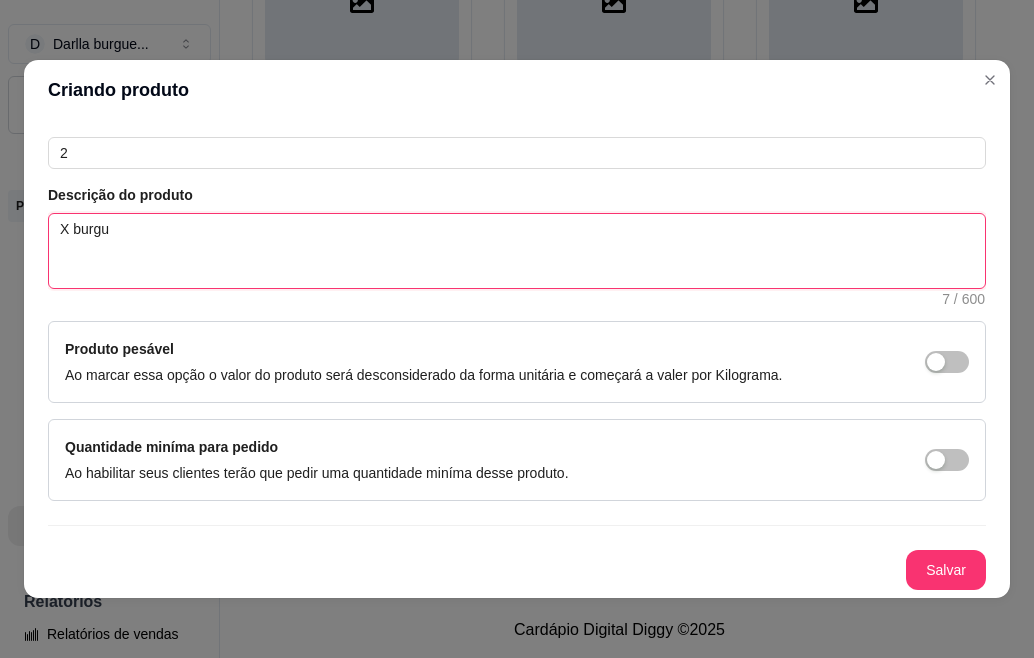 type on "X burgu" 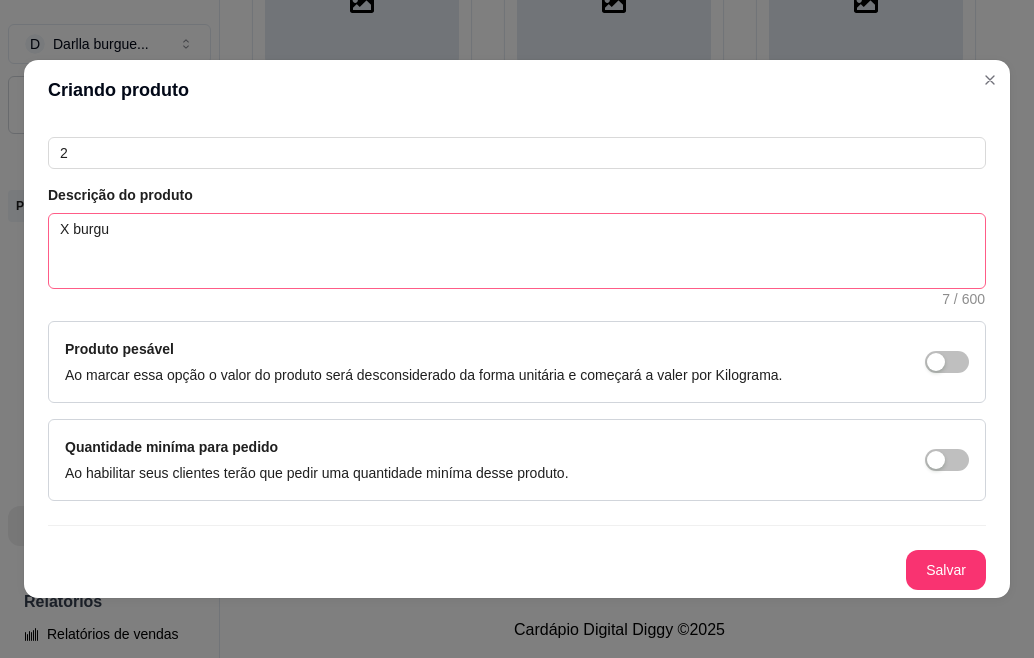 type 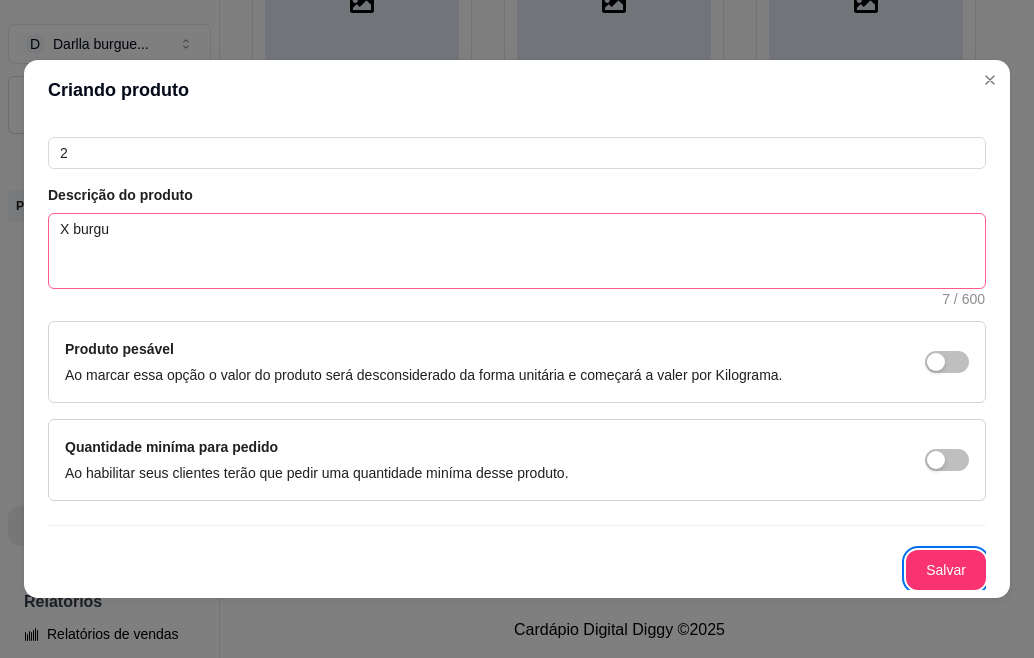 type 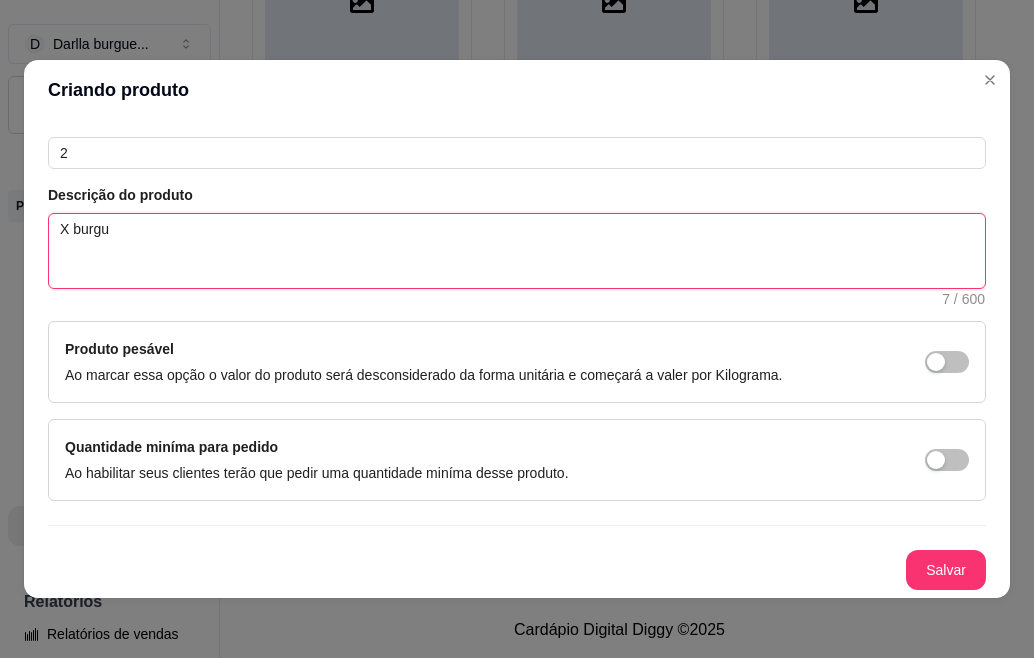 click on "X burgu" at bounding box center [517, 251] 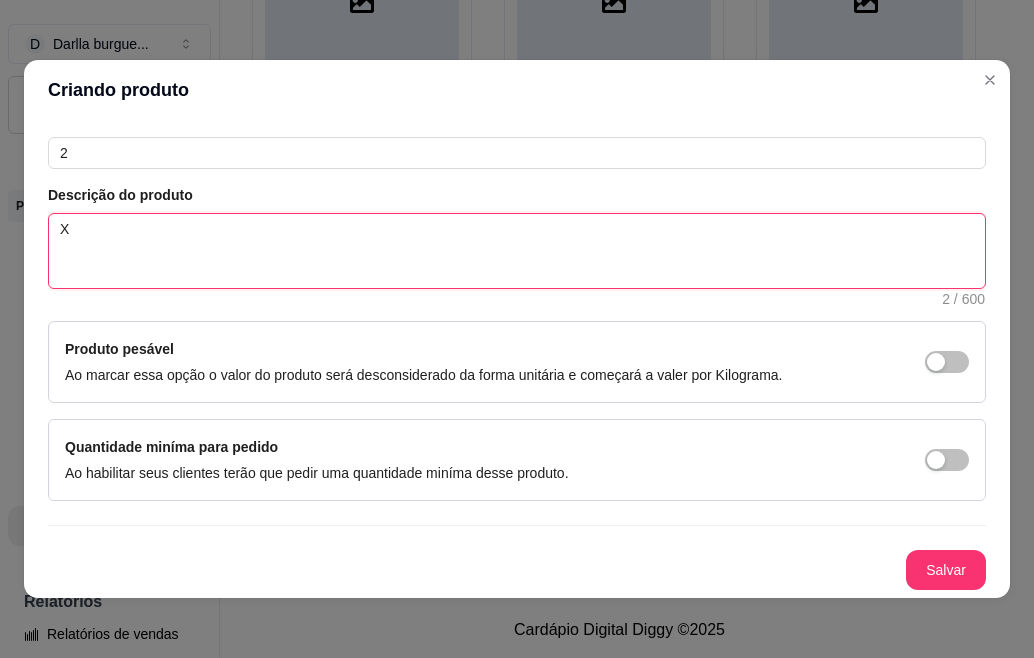 type 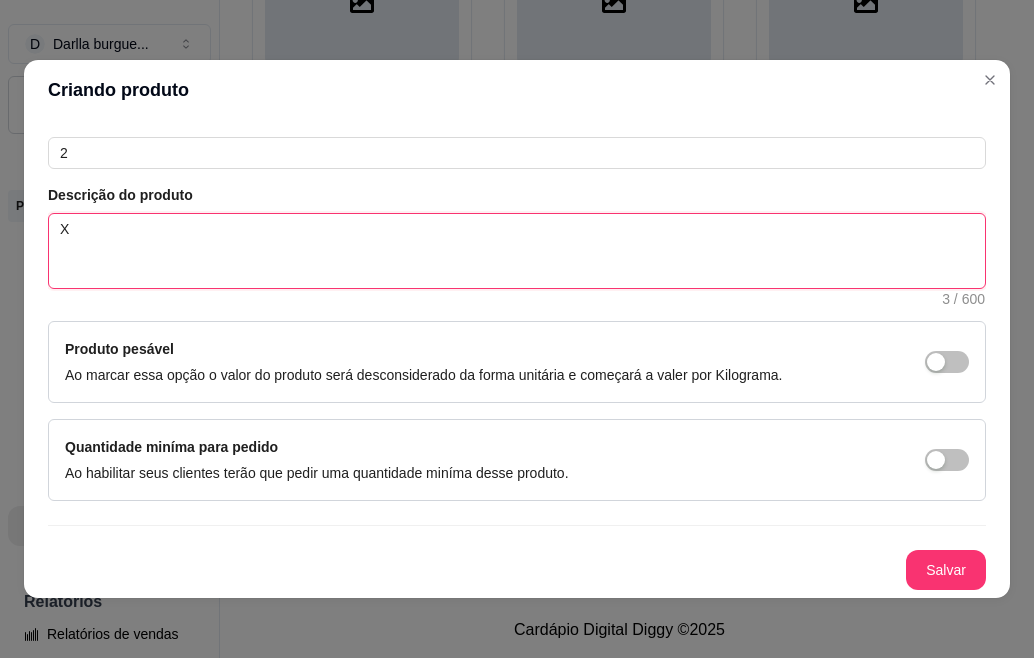 type on "X b" 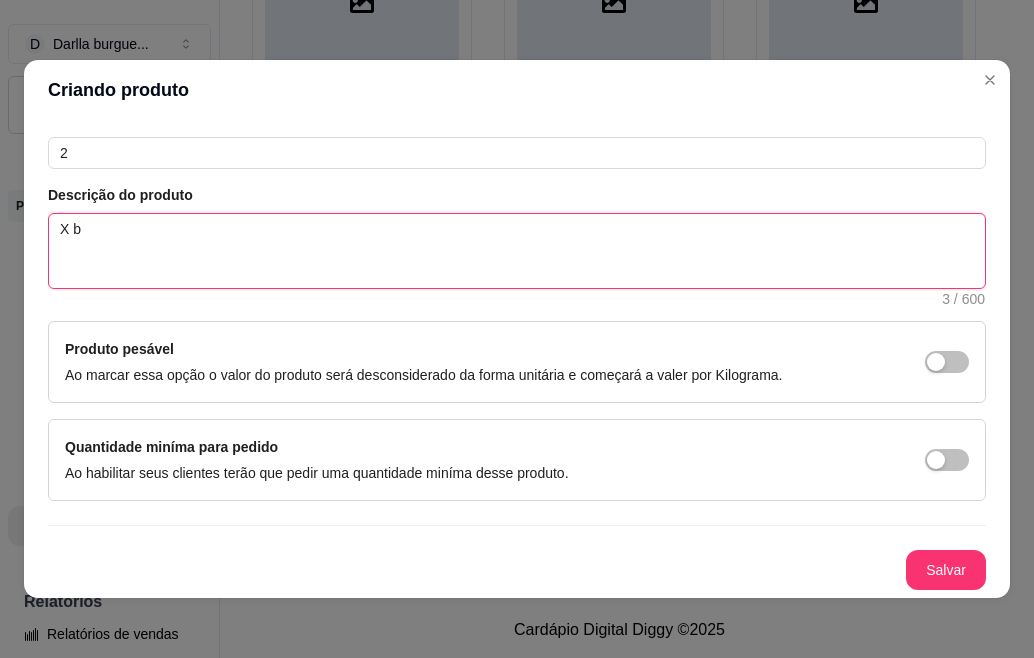 type 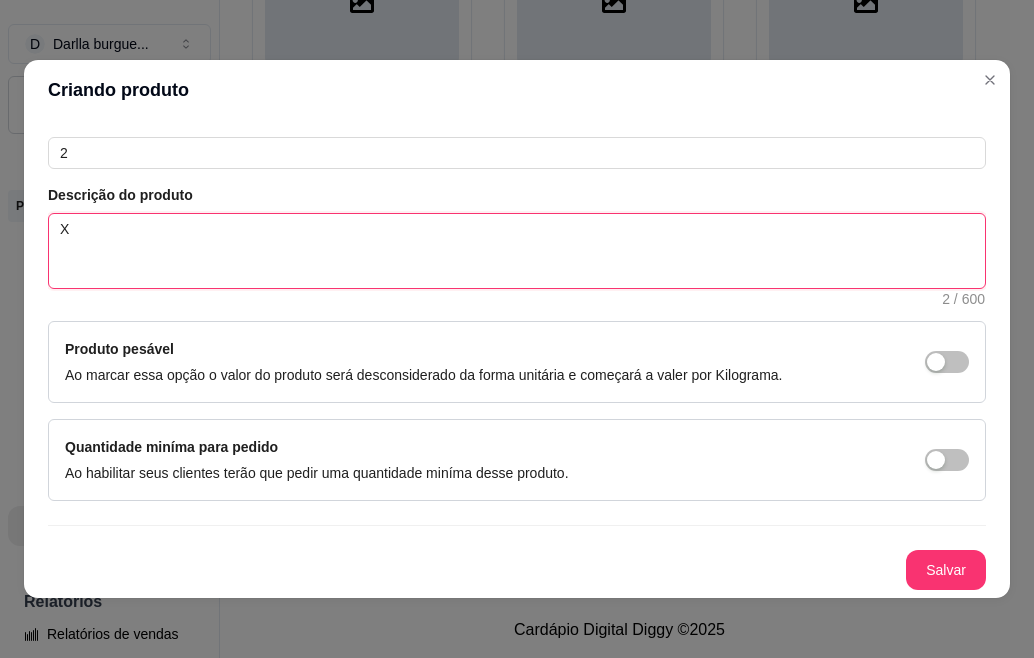 type 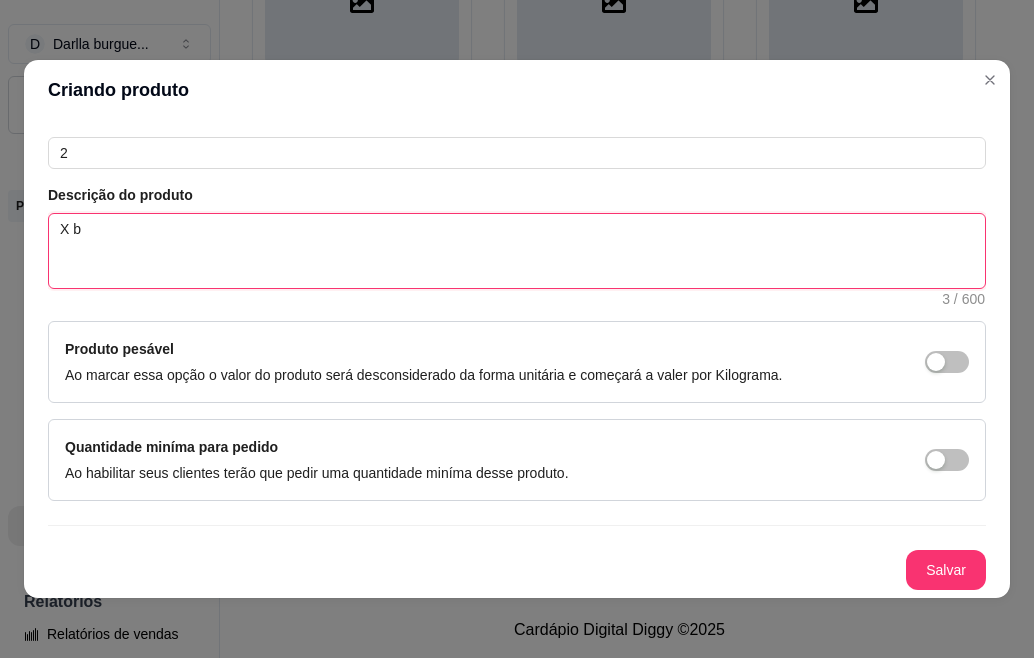type 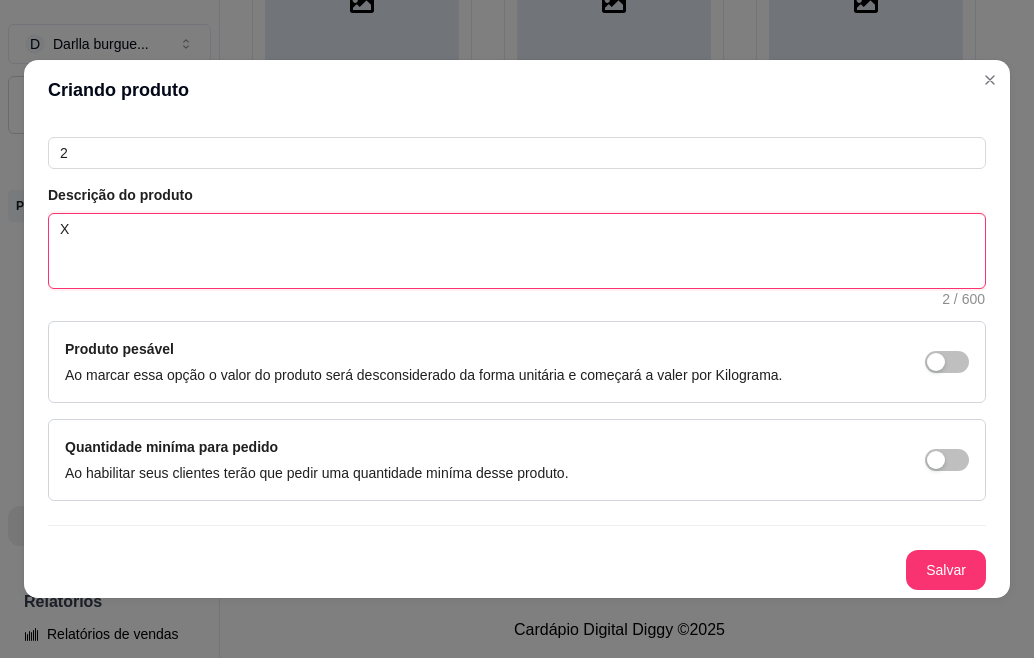 type 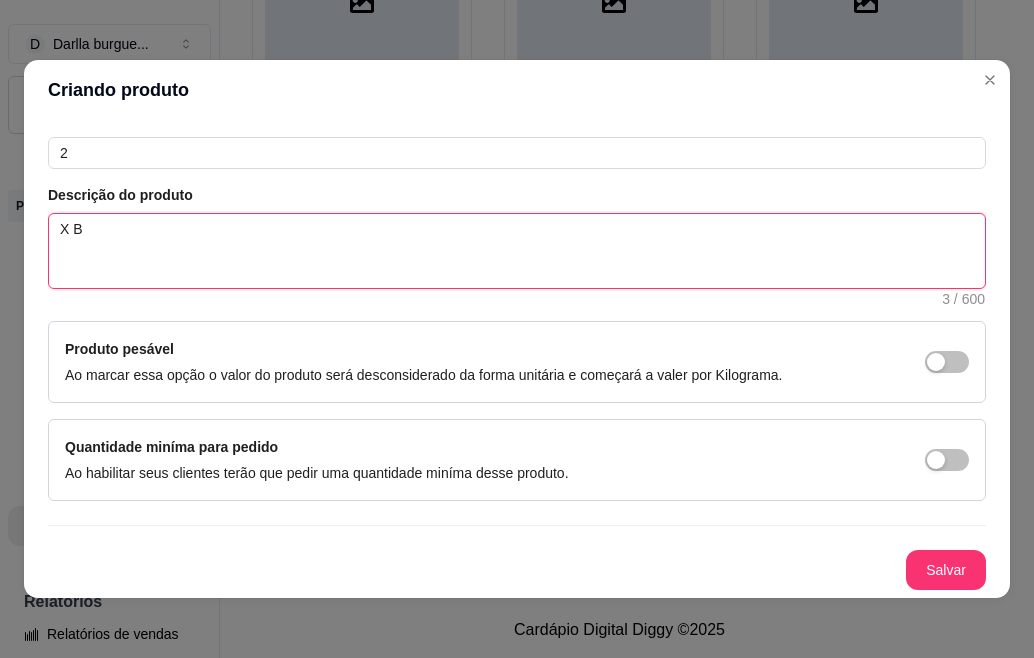 type 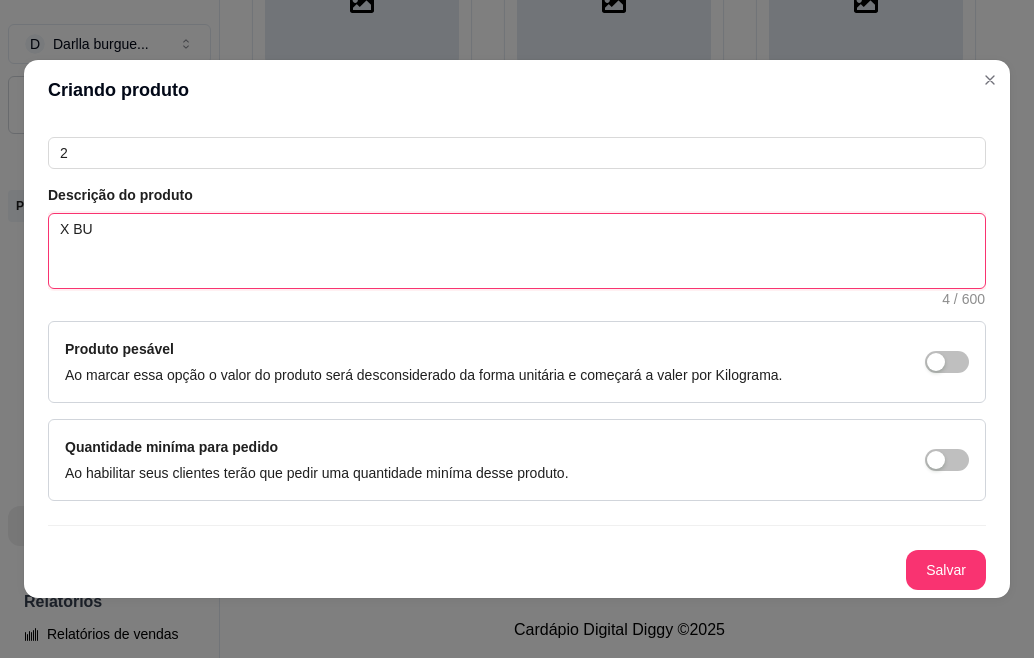 type 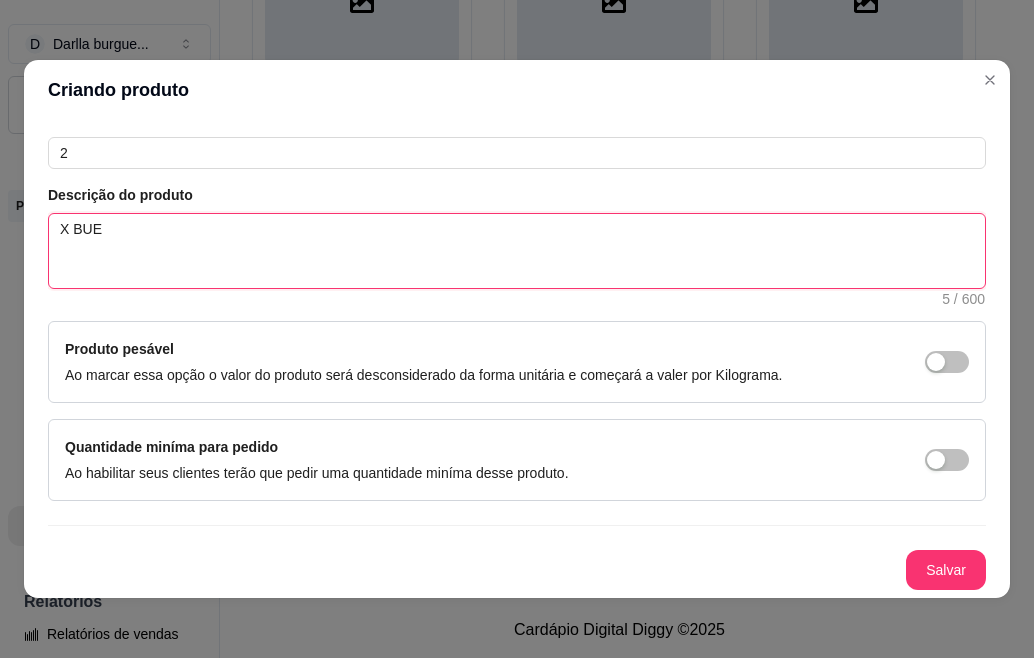 type 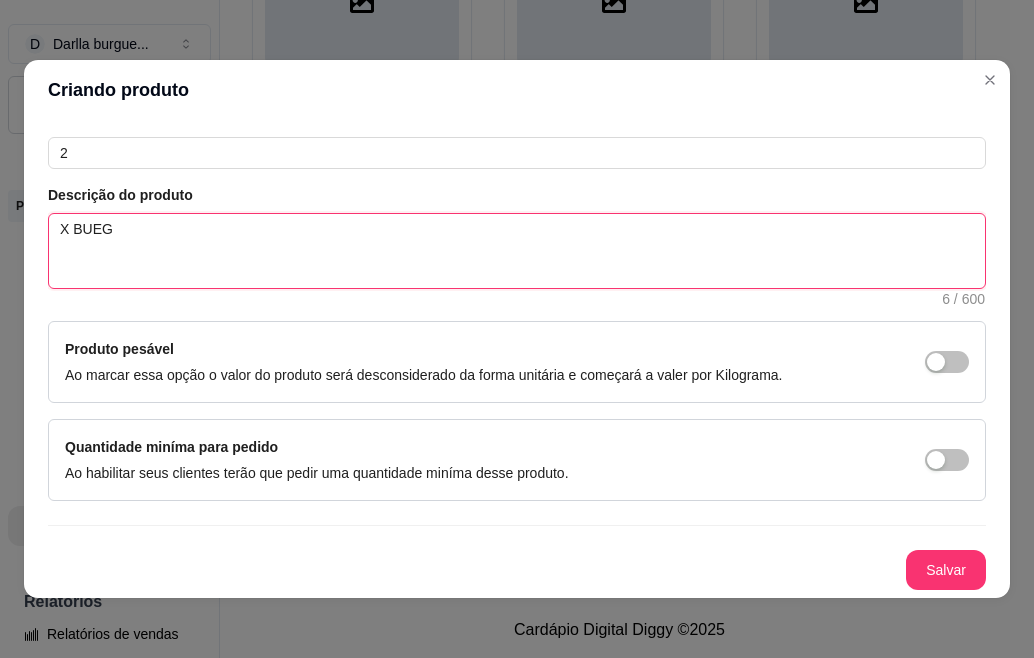 type 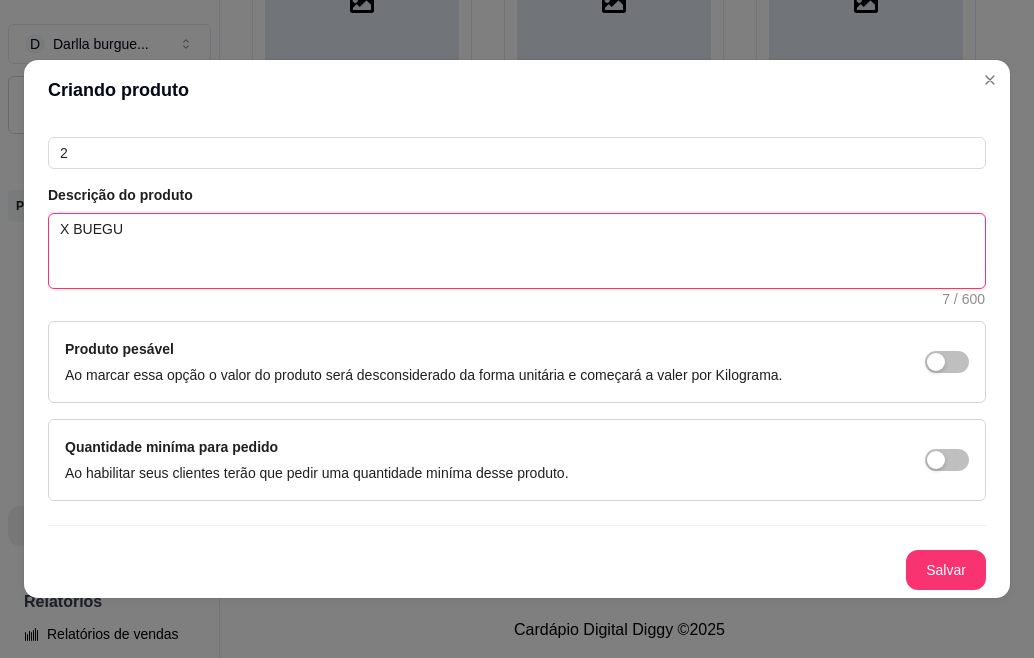type on "X BUEGUe" 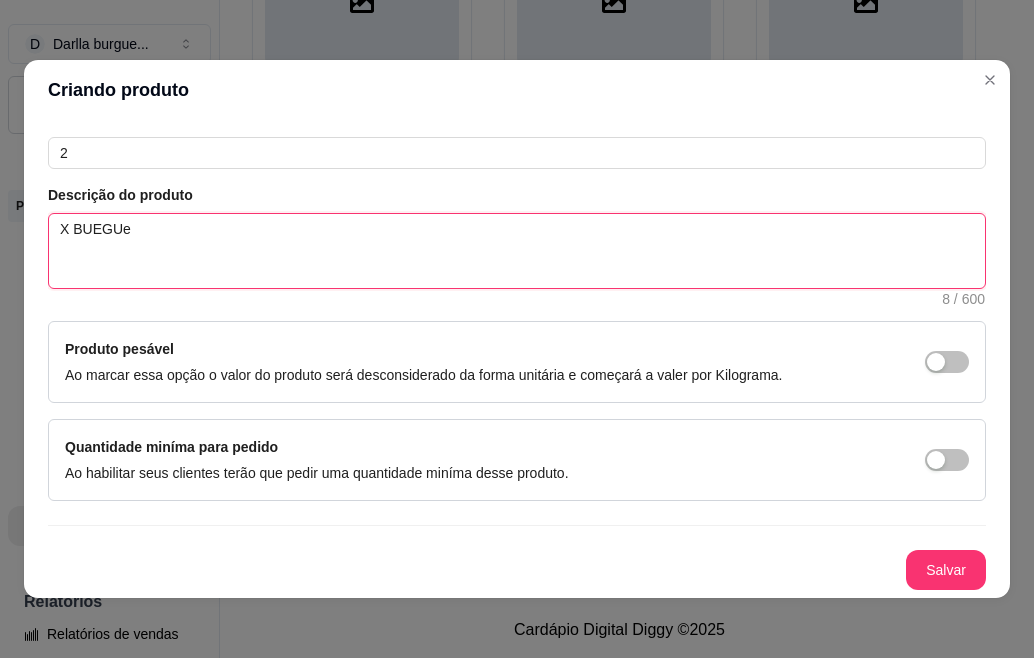 type 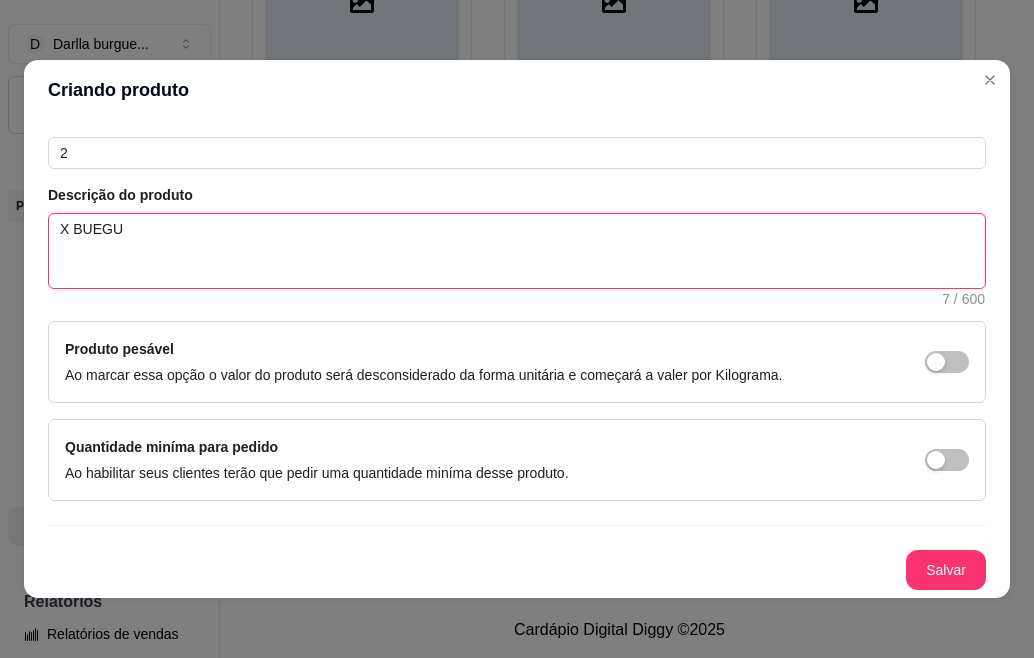 type 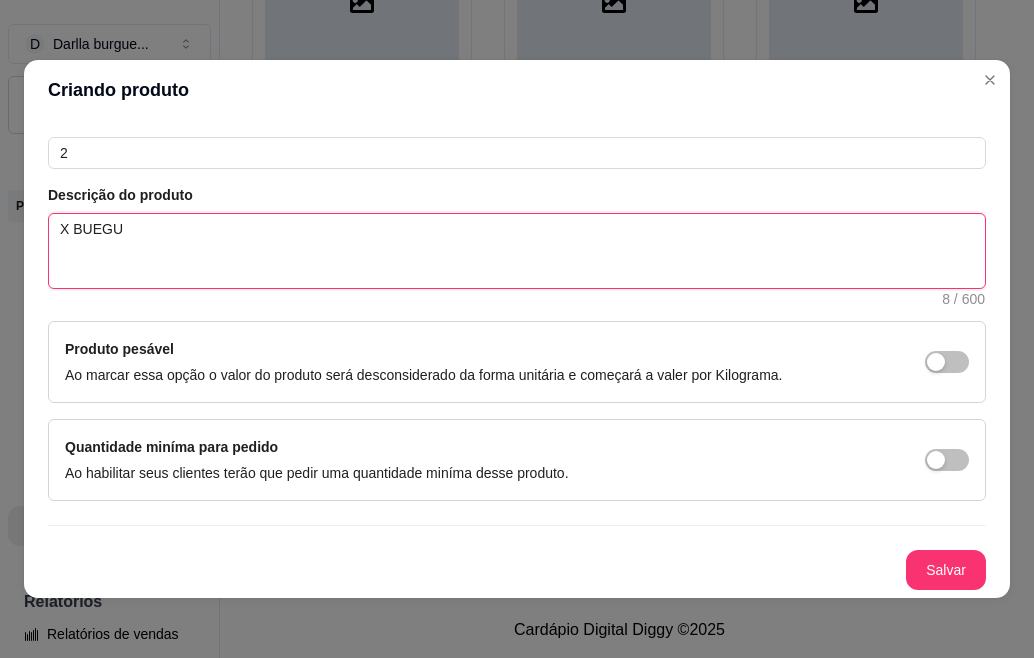 type on "X BUEG" 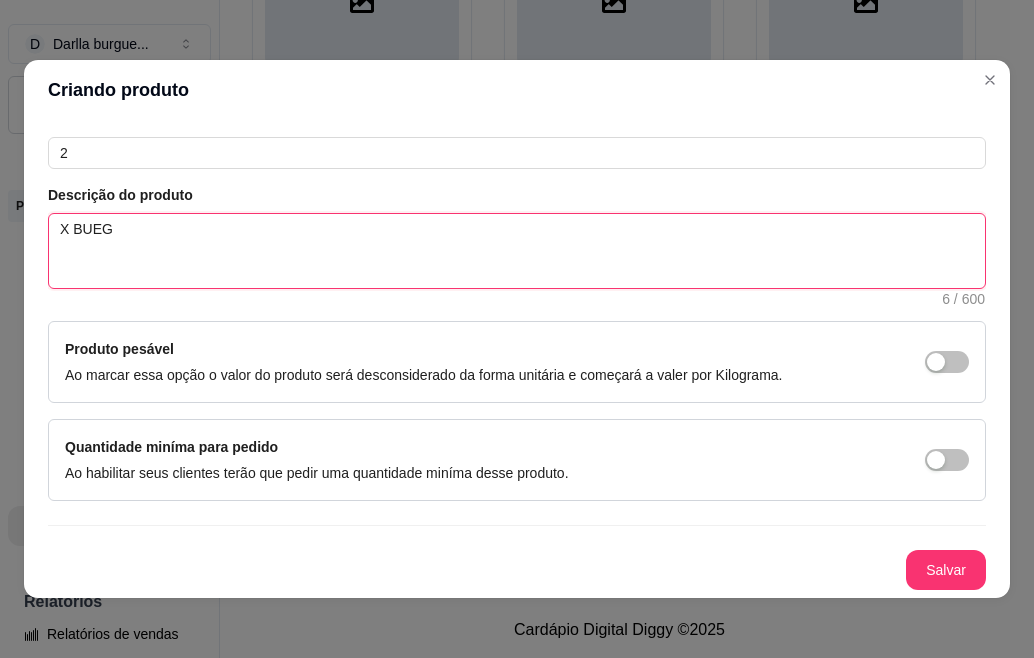 type 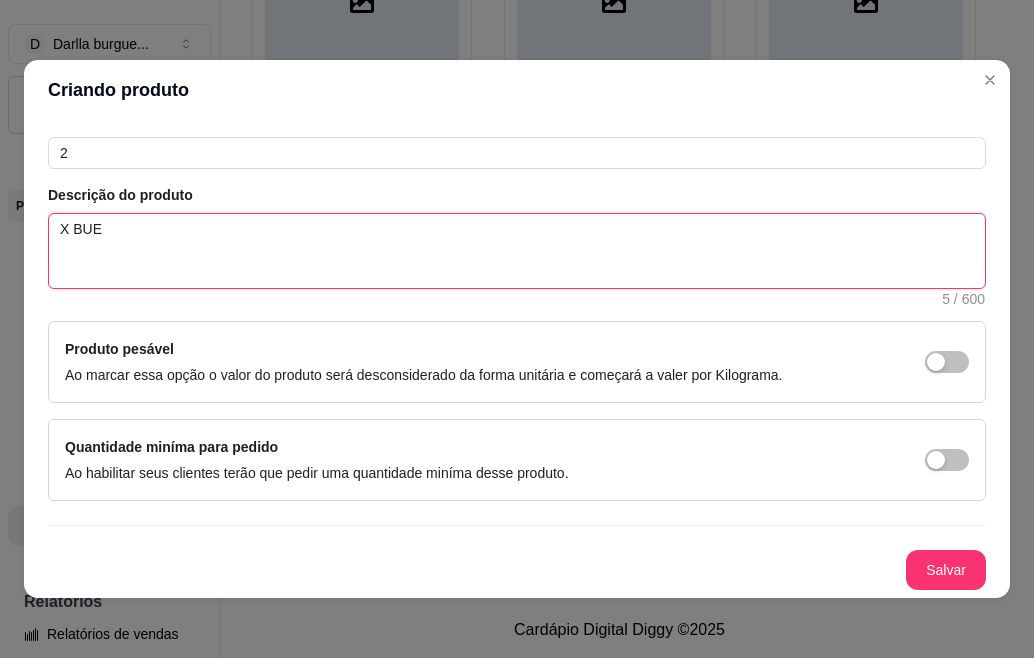 type 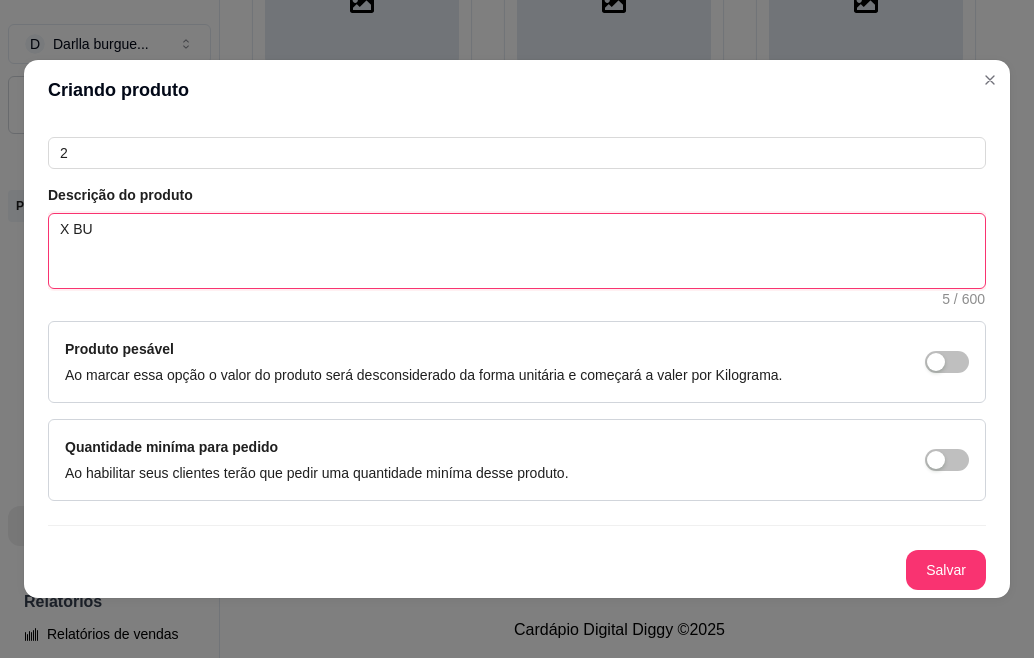 type 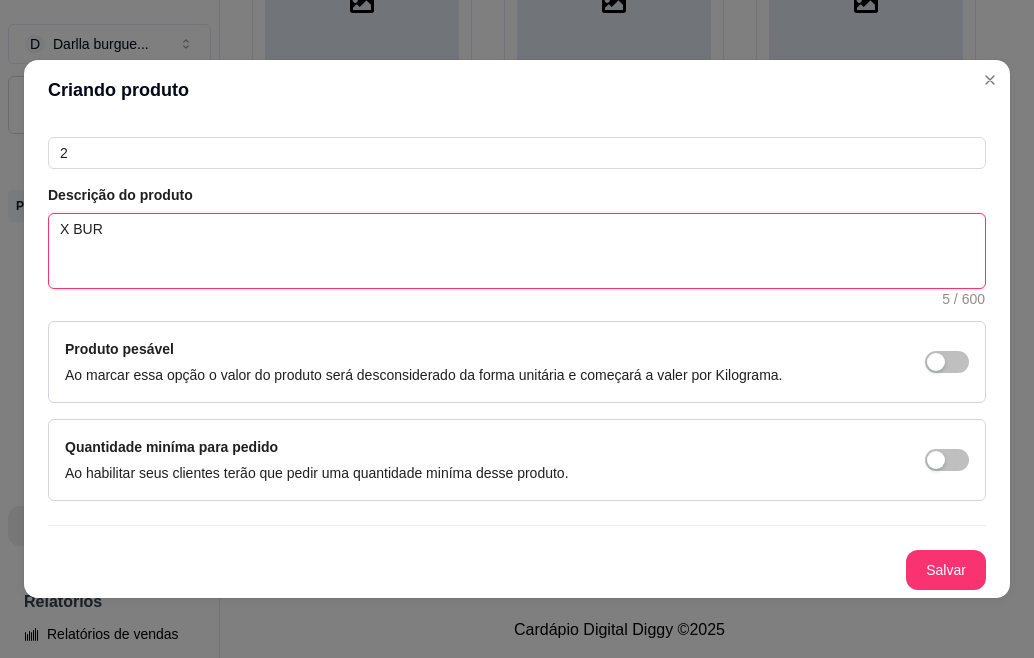 type 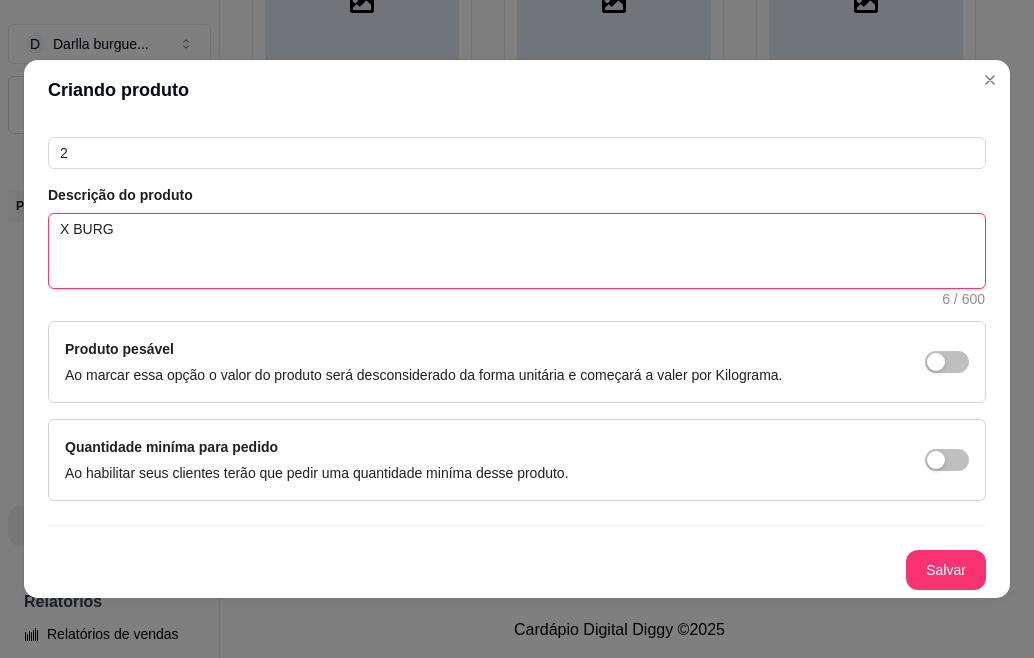 type 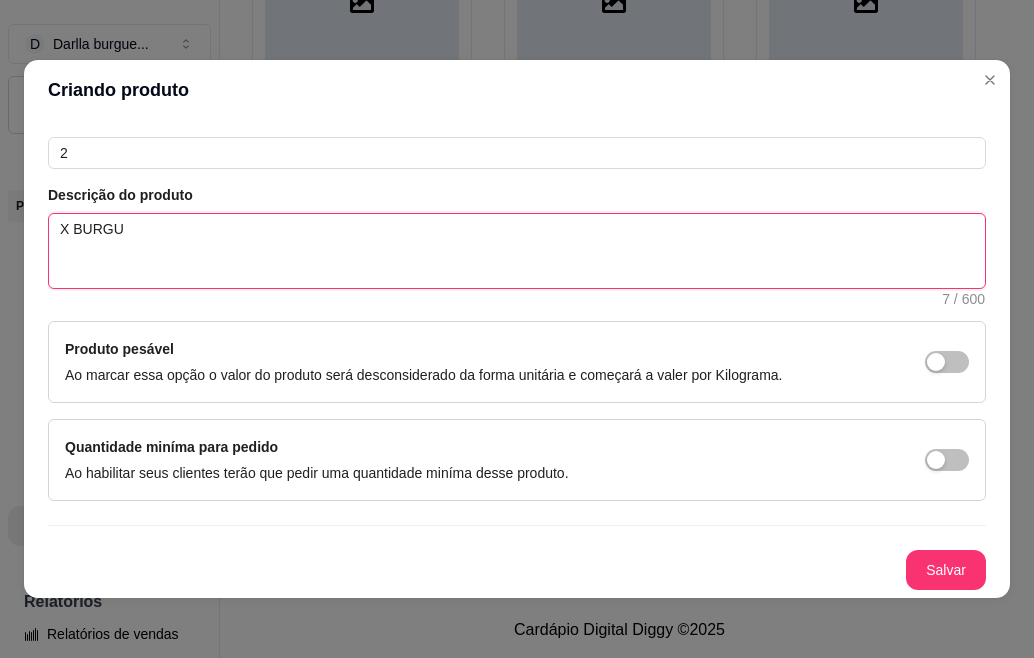 type 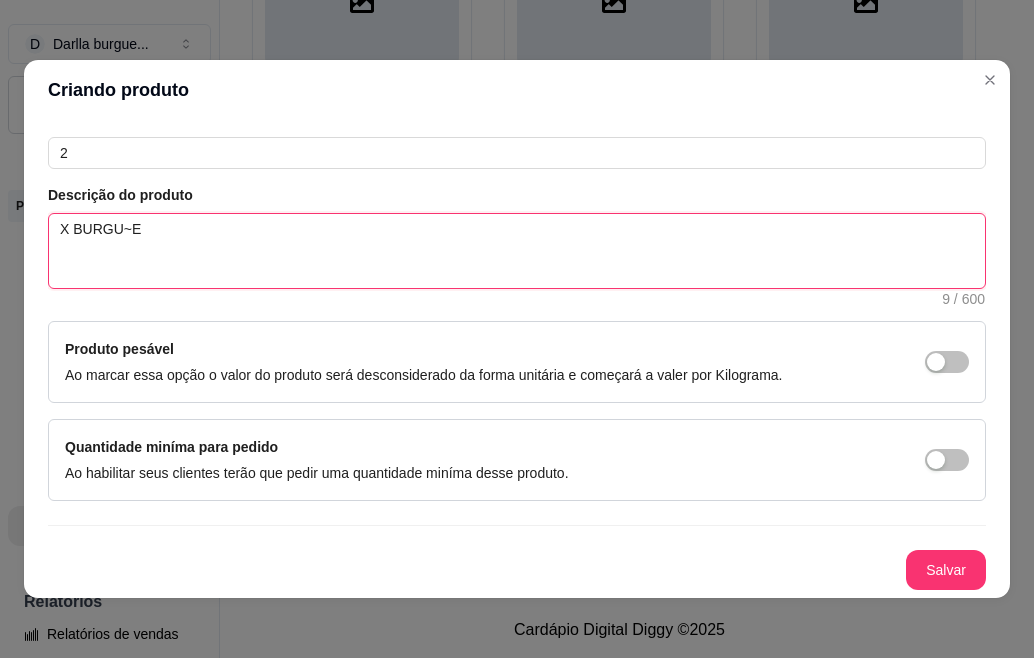 type 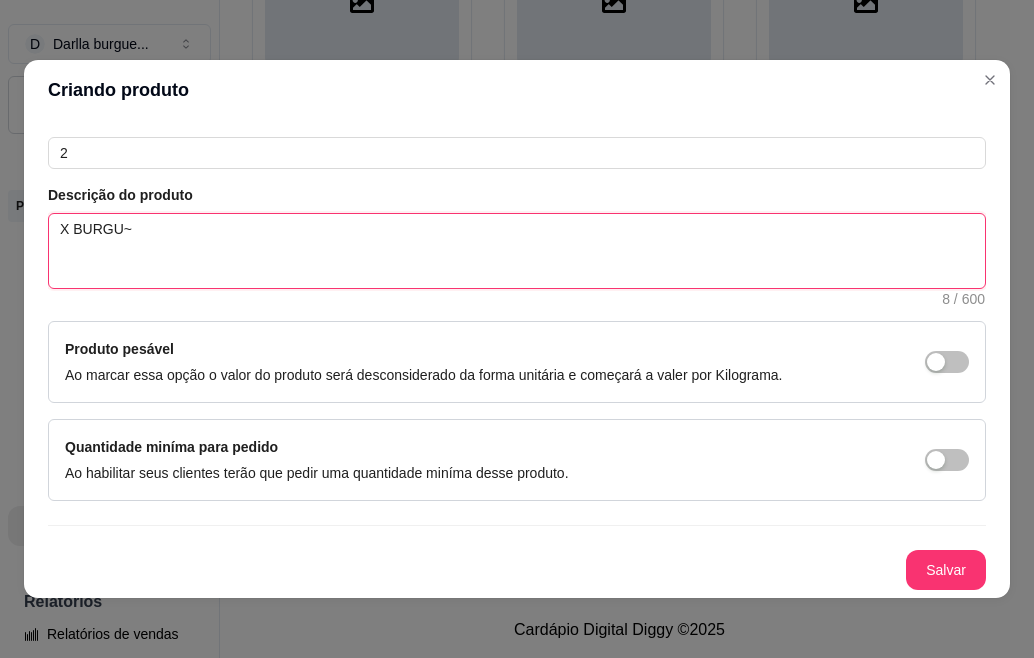 type 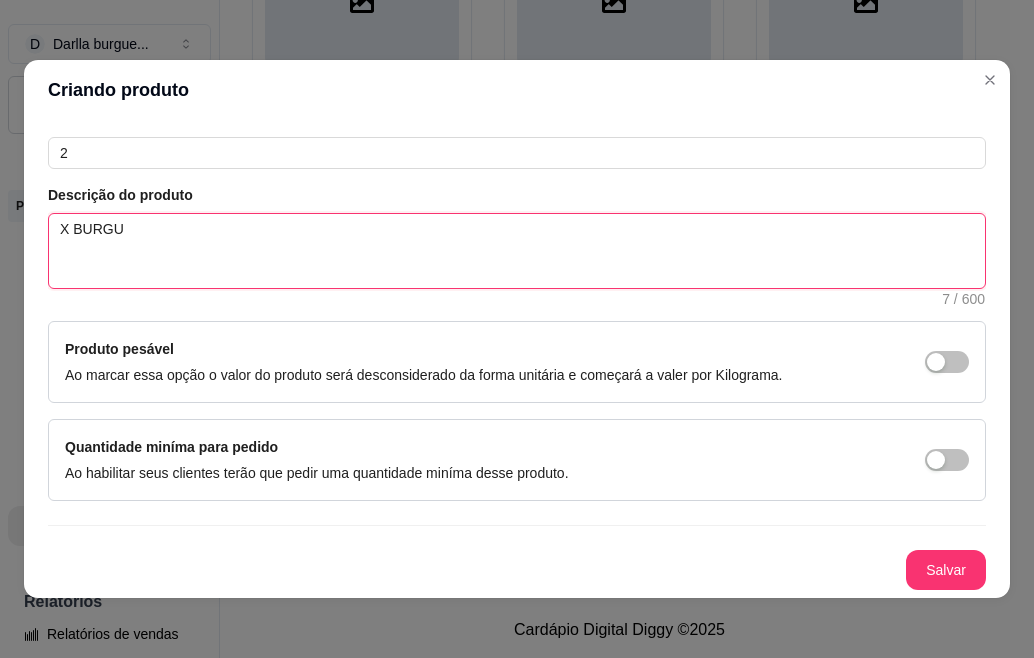 type 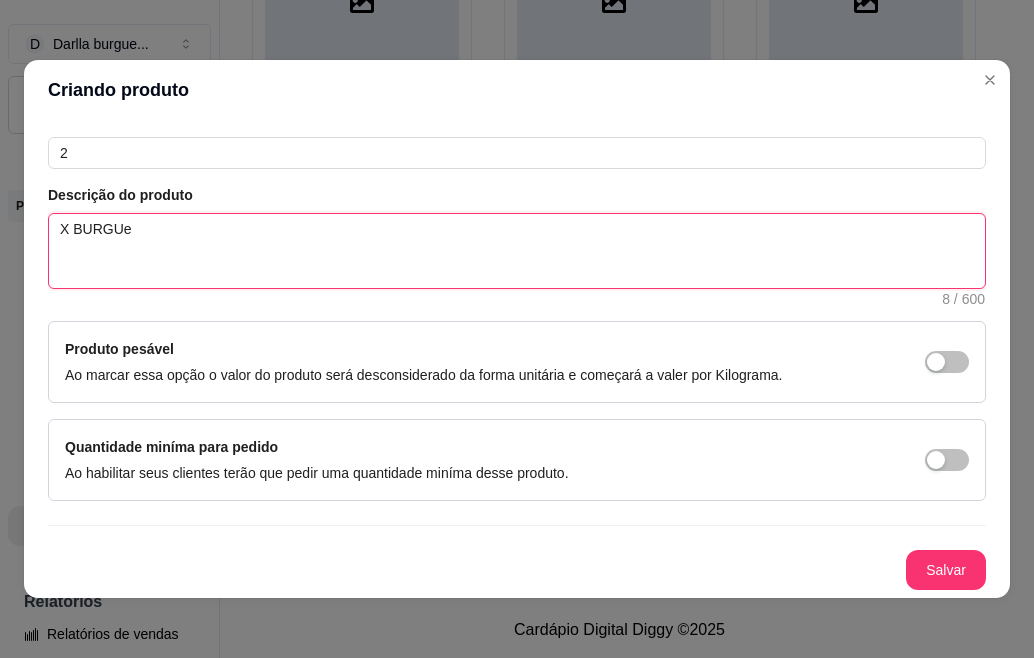 type 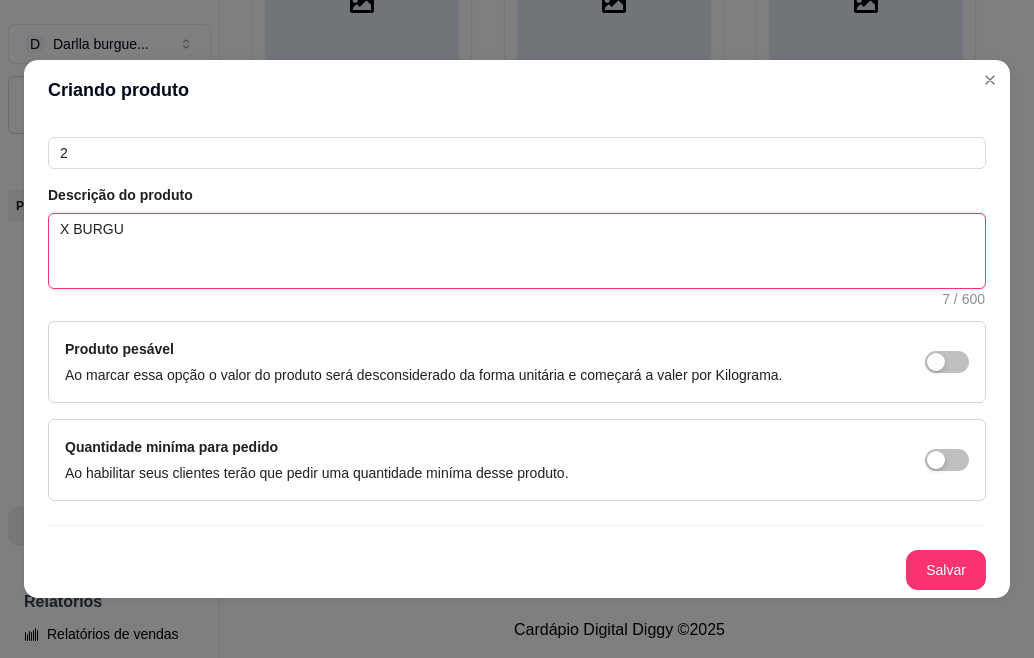 type 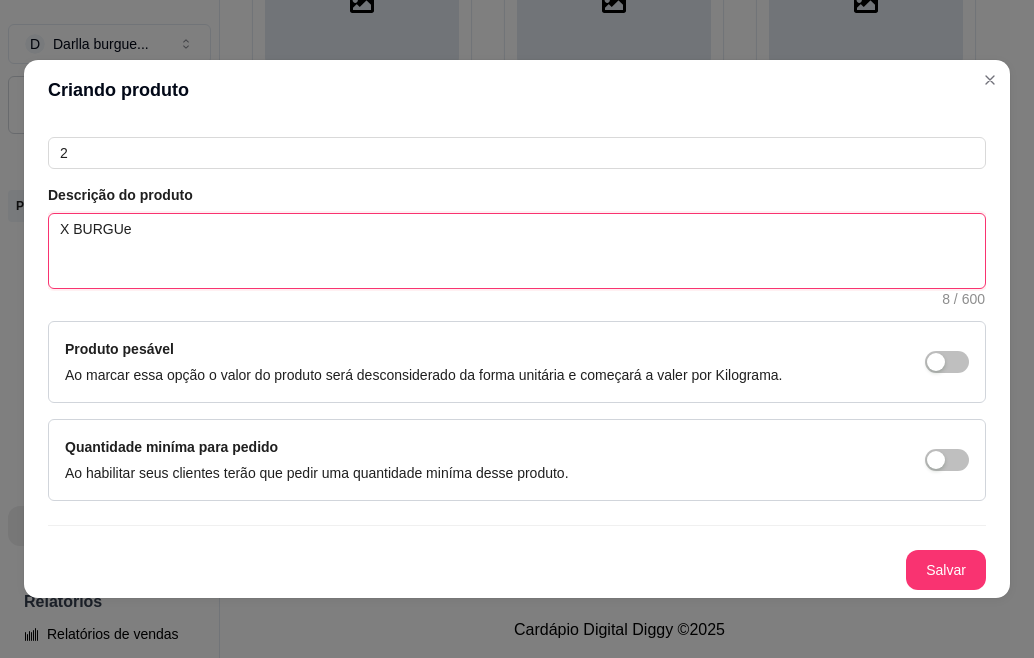 type 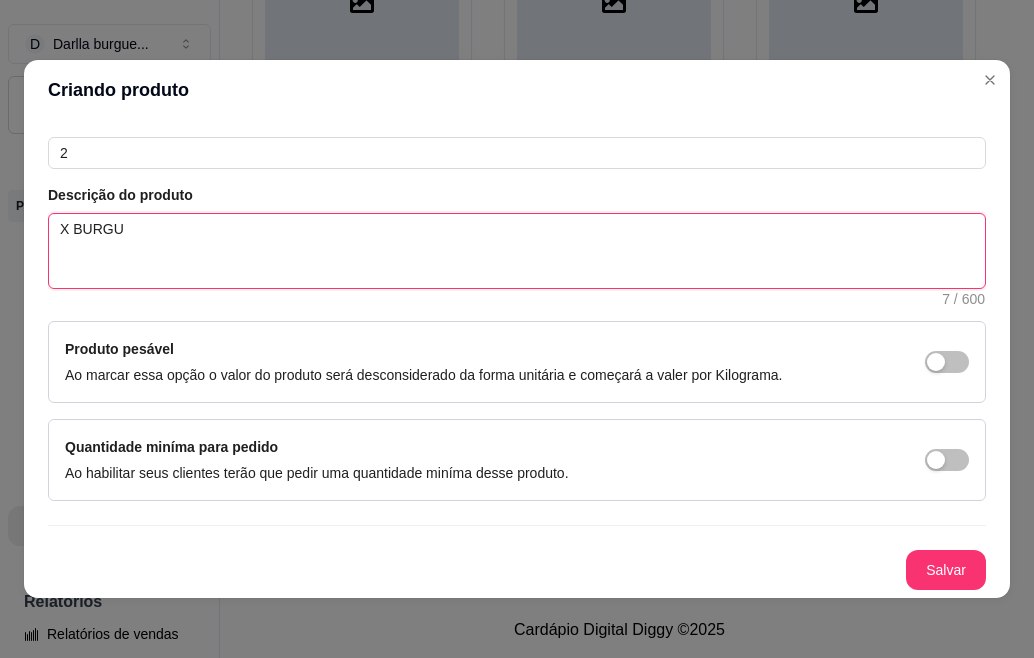 type on "X BURGUe" 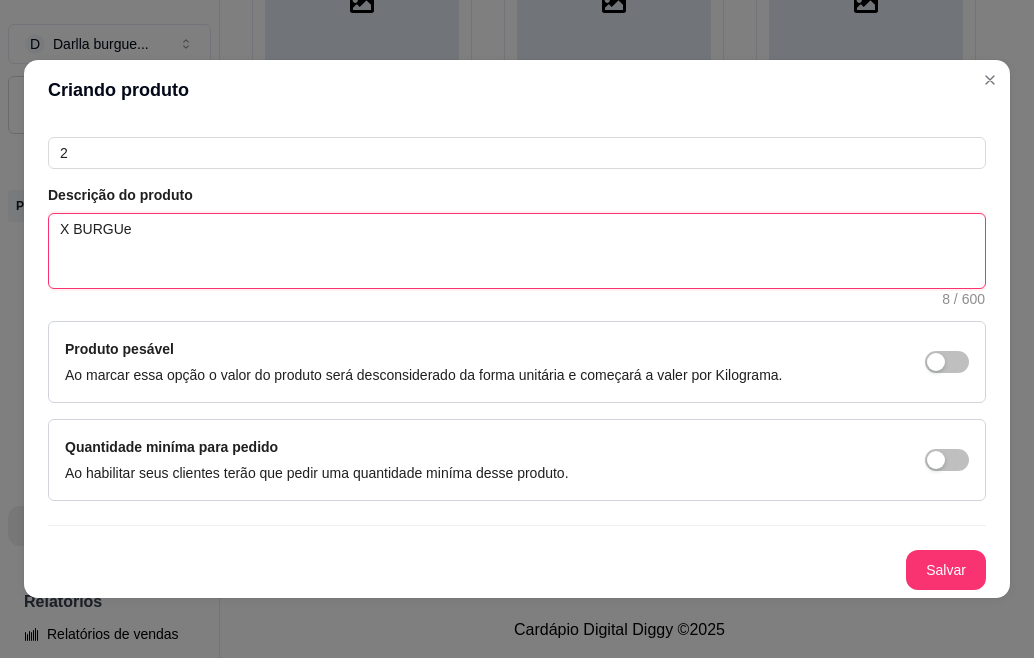 type 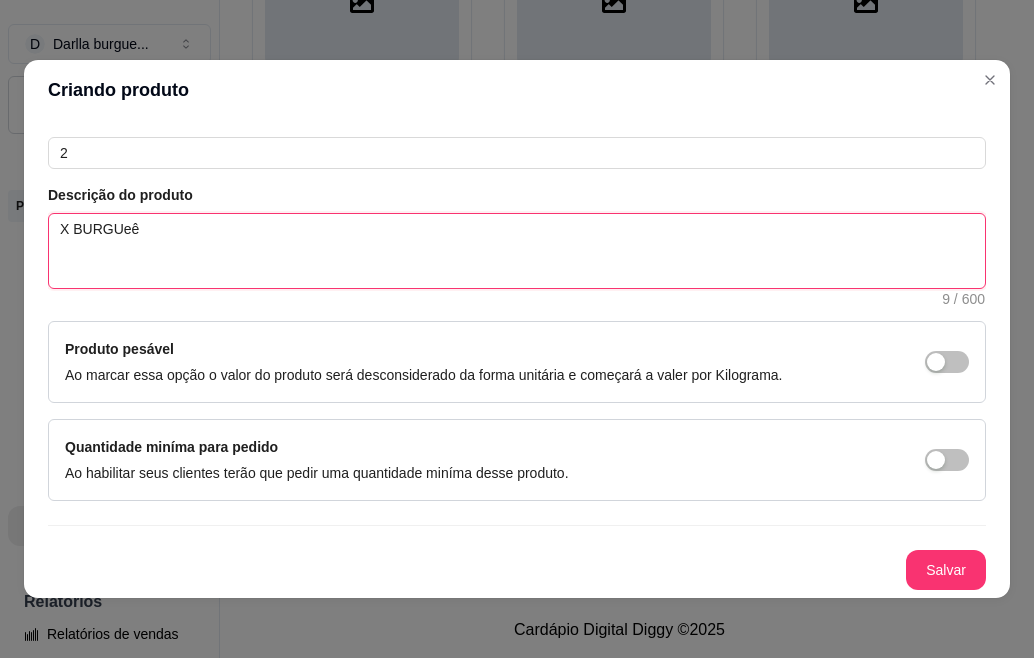 type 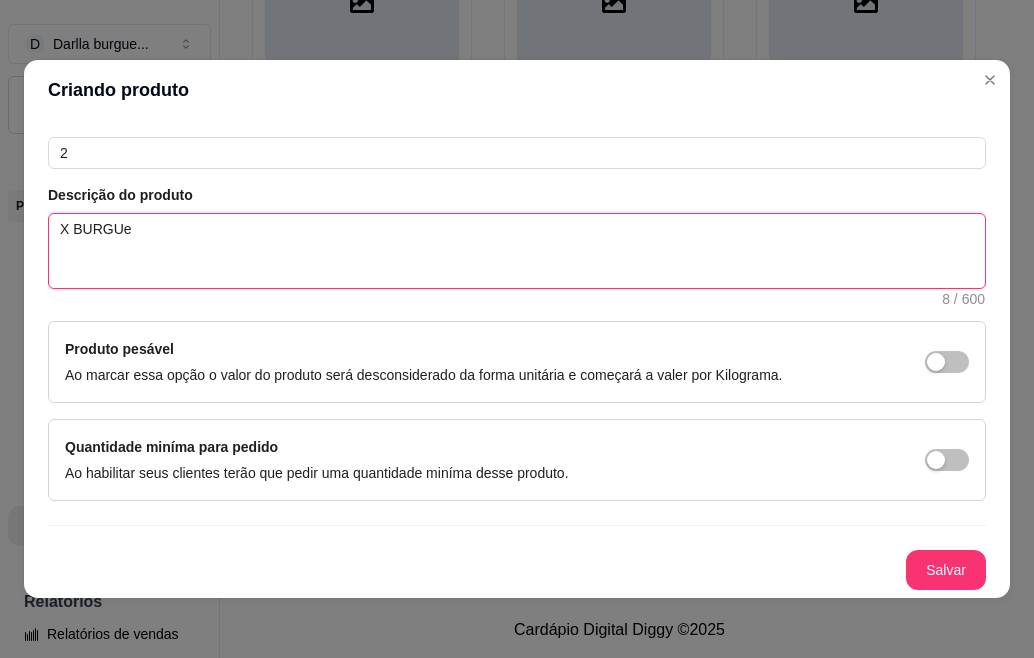 type 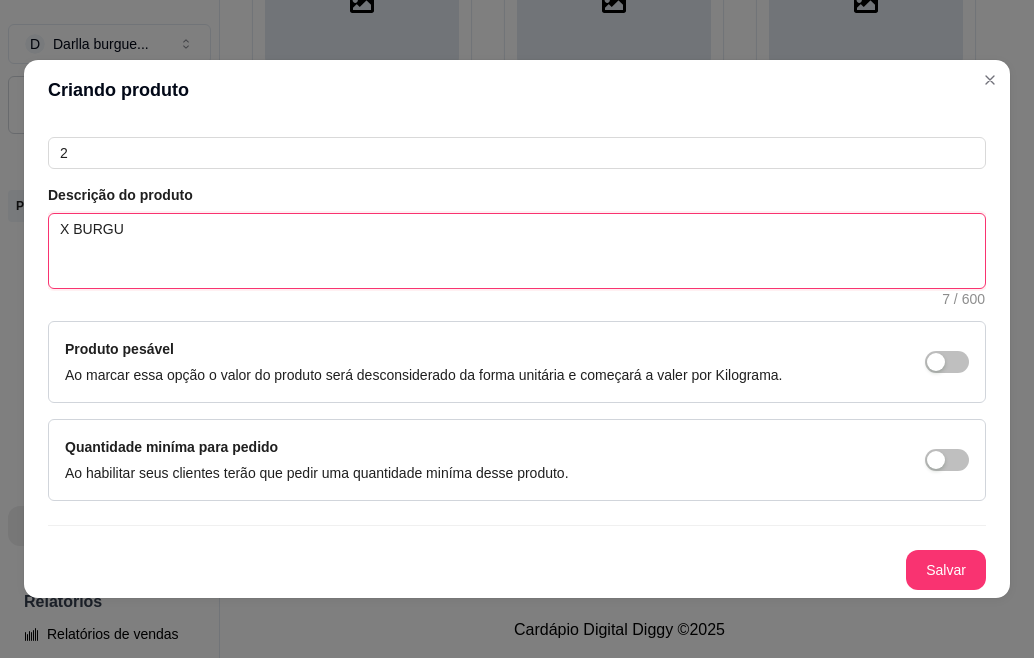 type 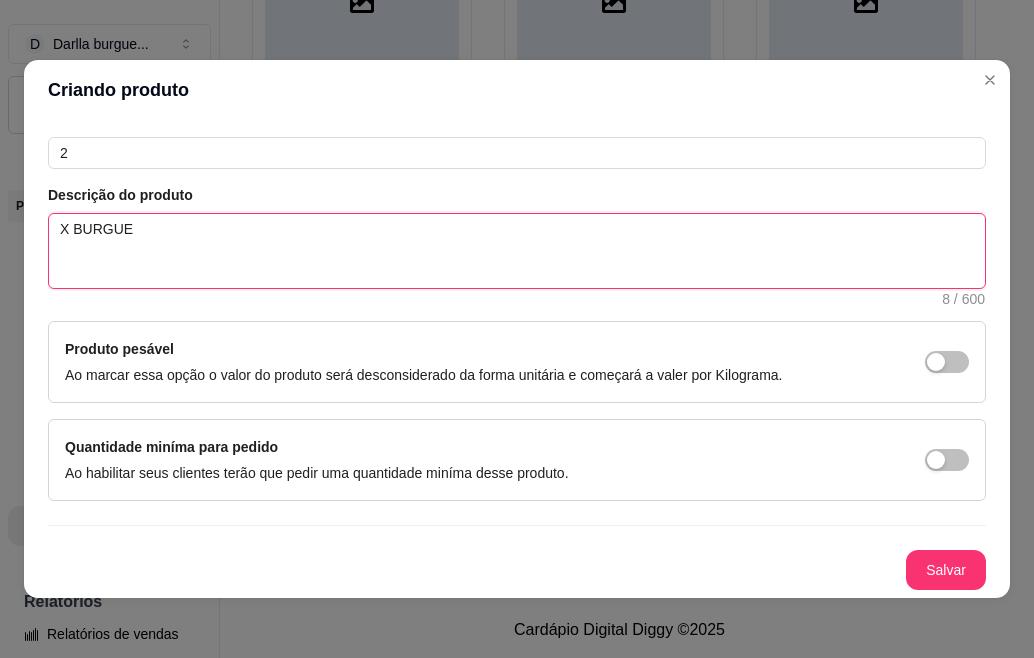 type 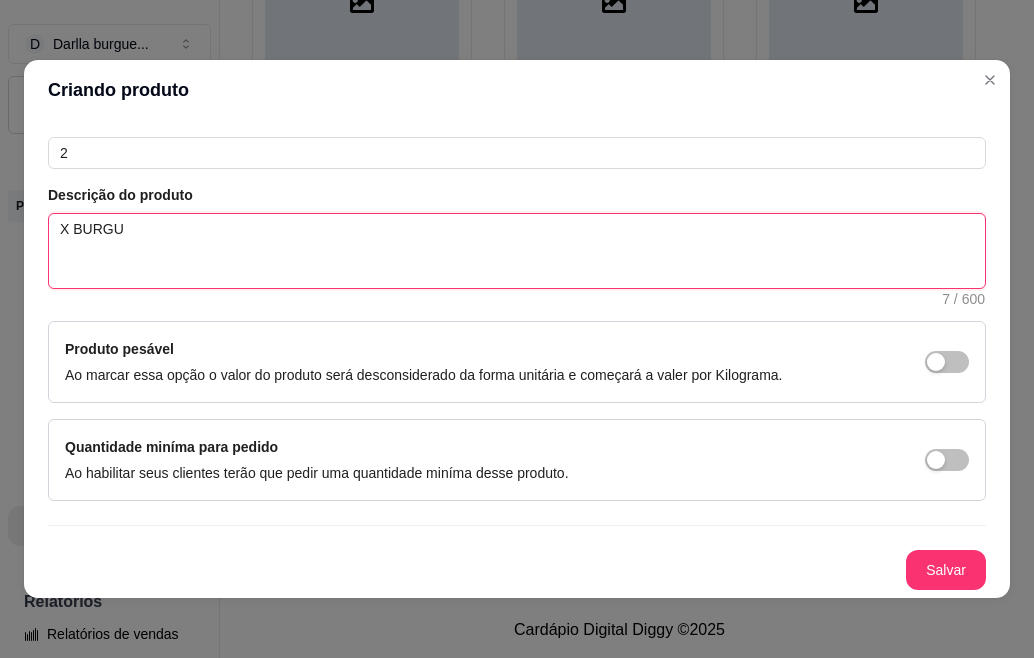 type 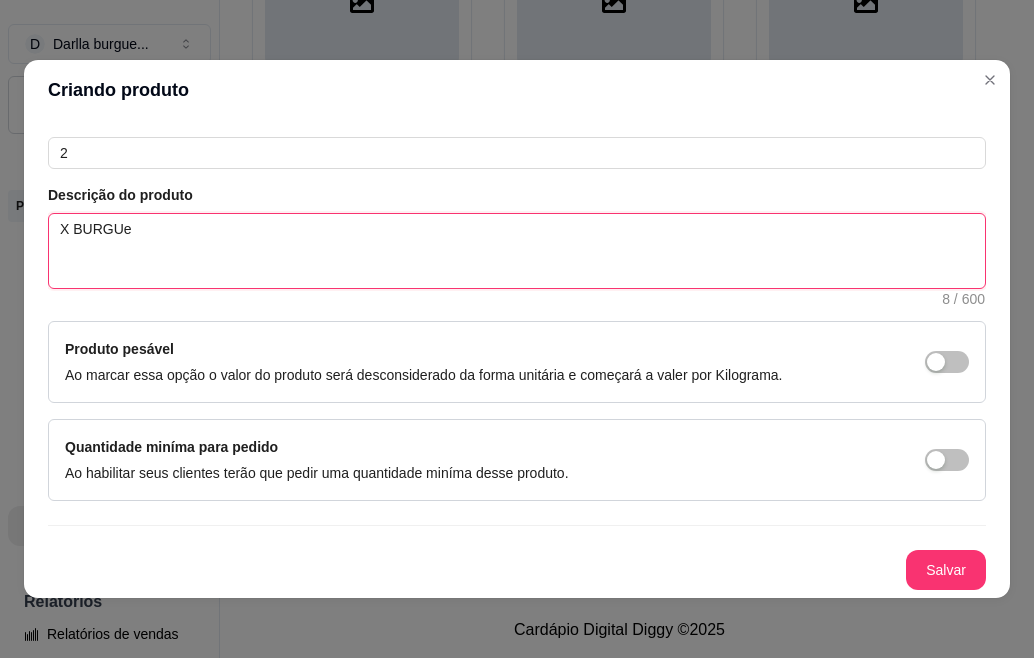 type 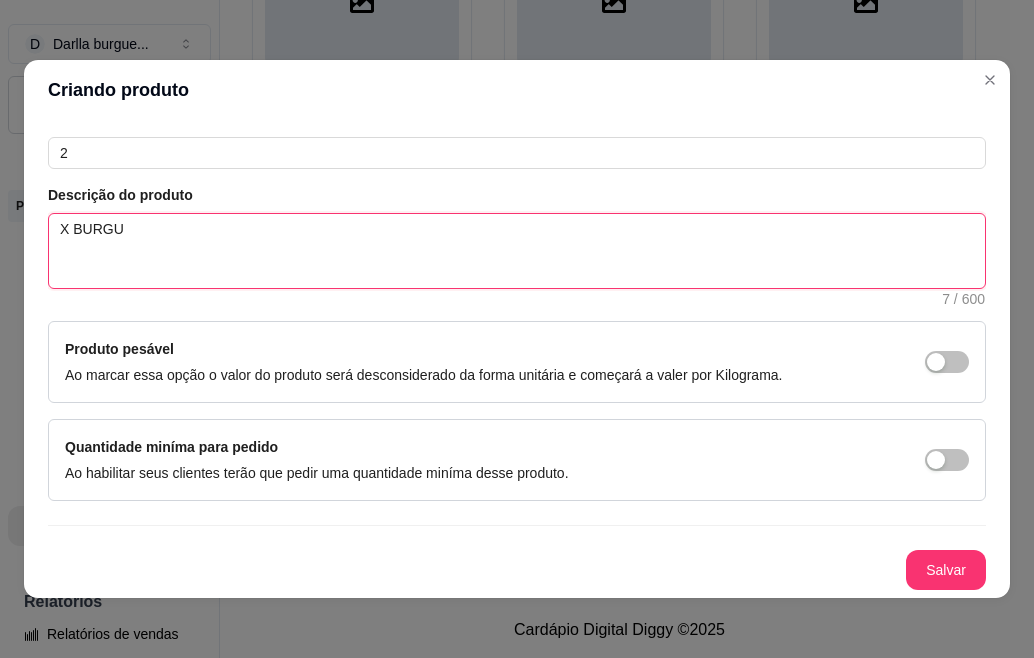 type 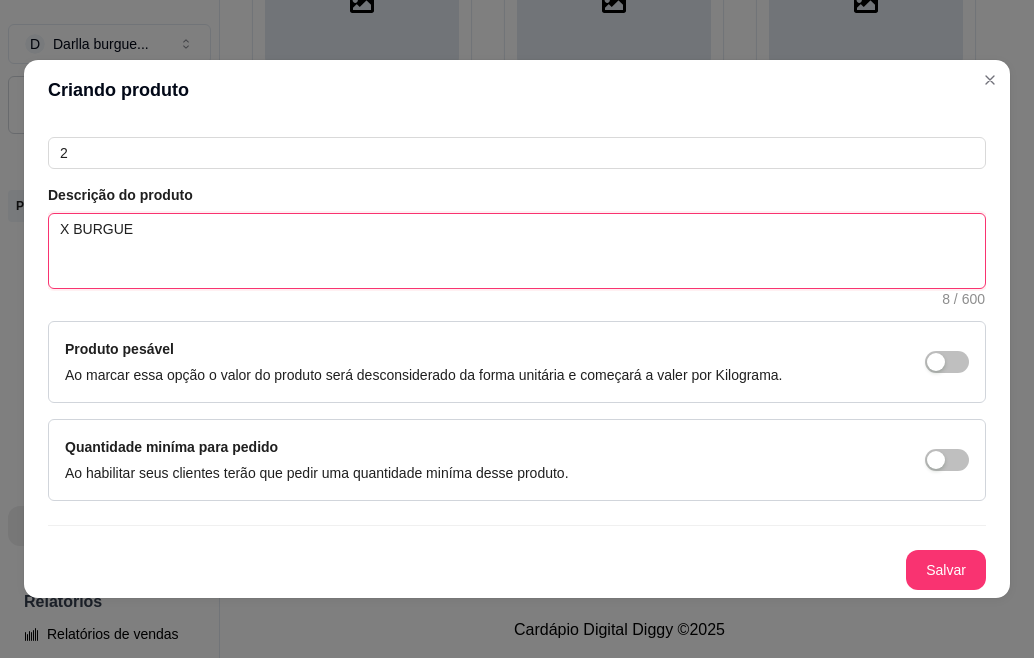type 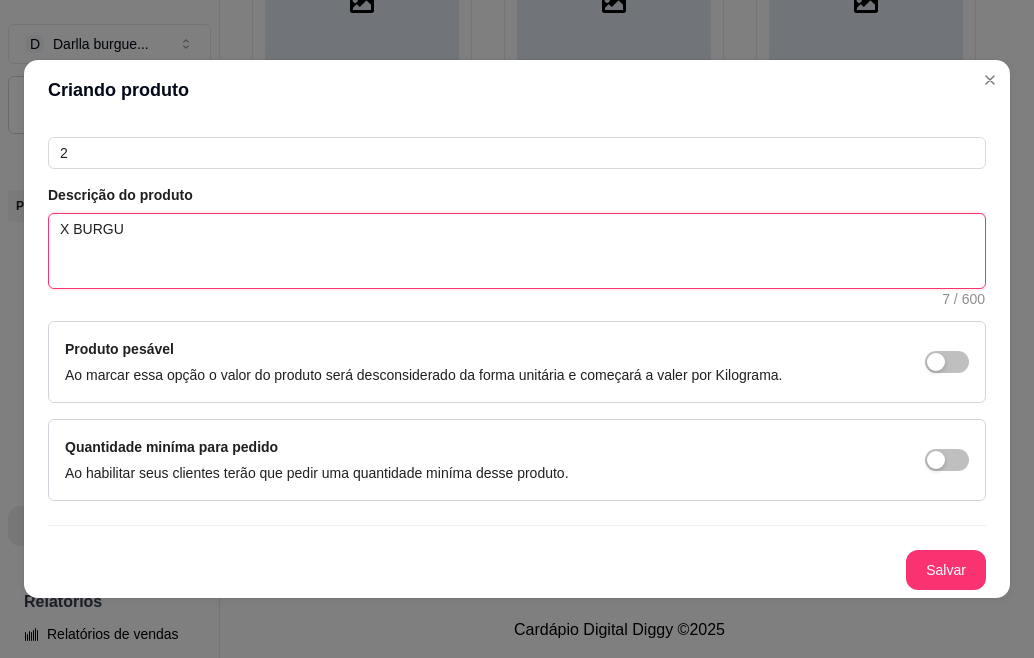 type on "X BURGUe" 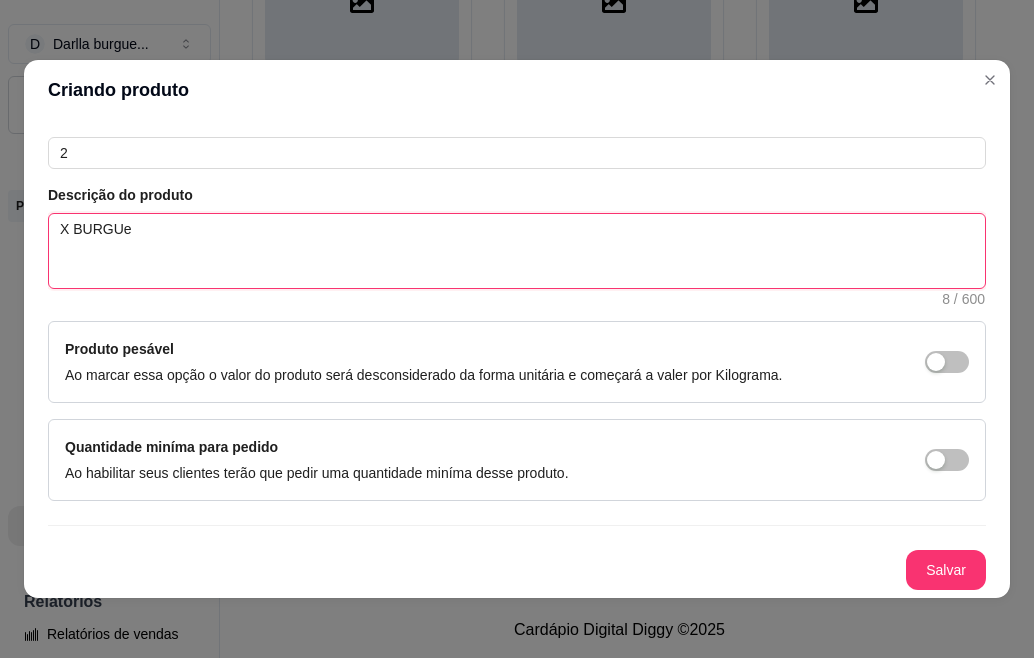 type 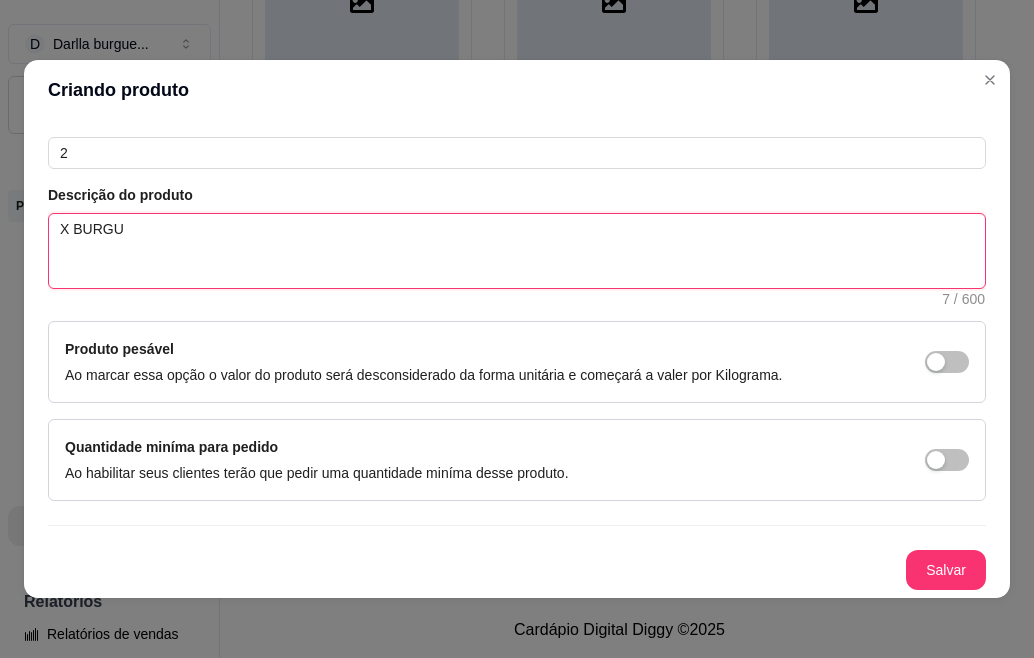 type on "X BURGUe" 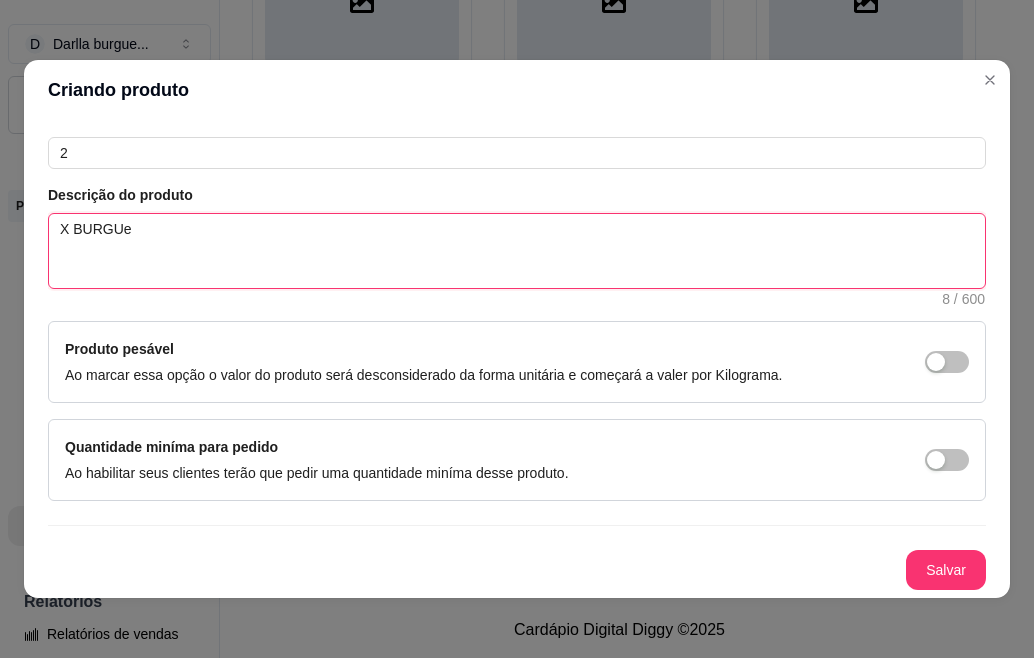 type 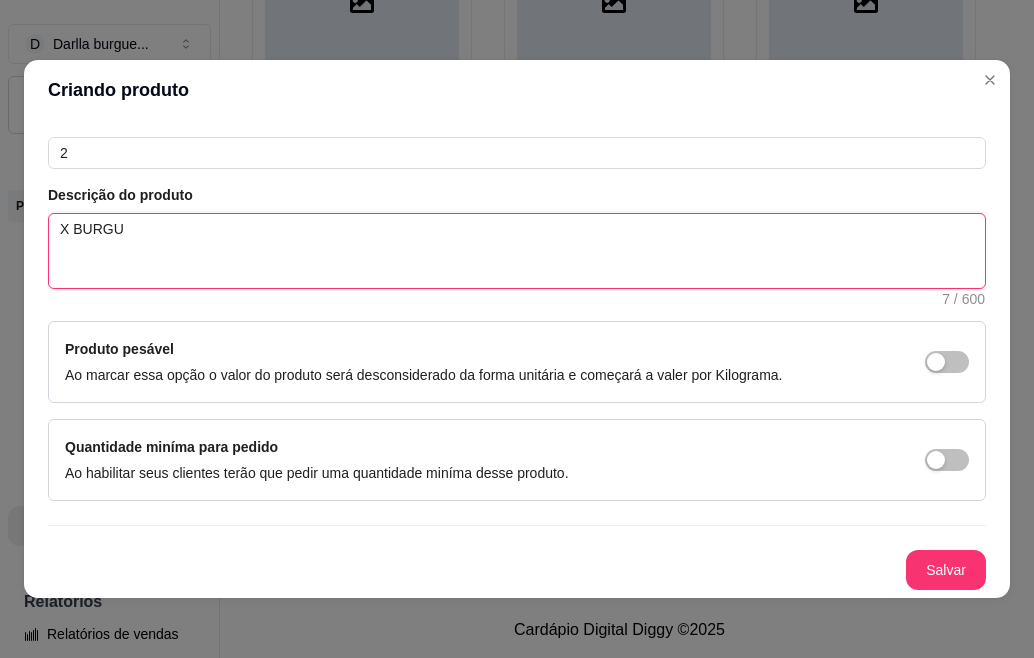 type 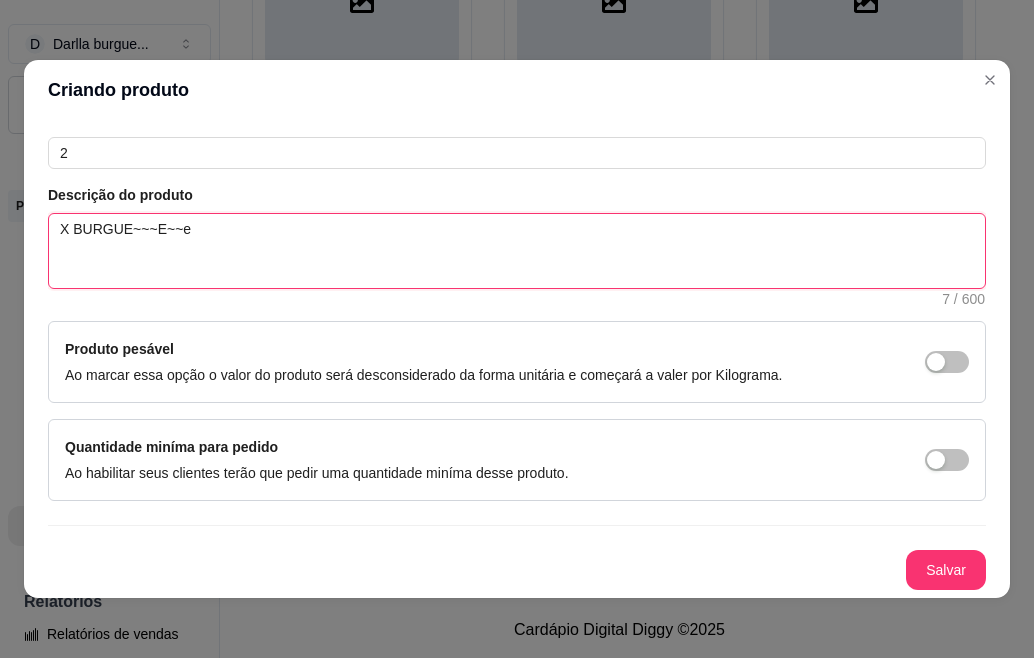 type on "X BURGUE~~~E~~ee" 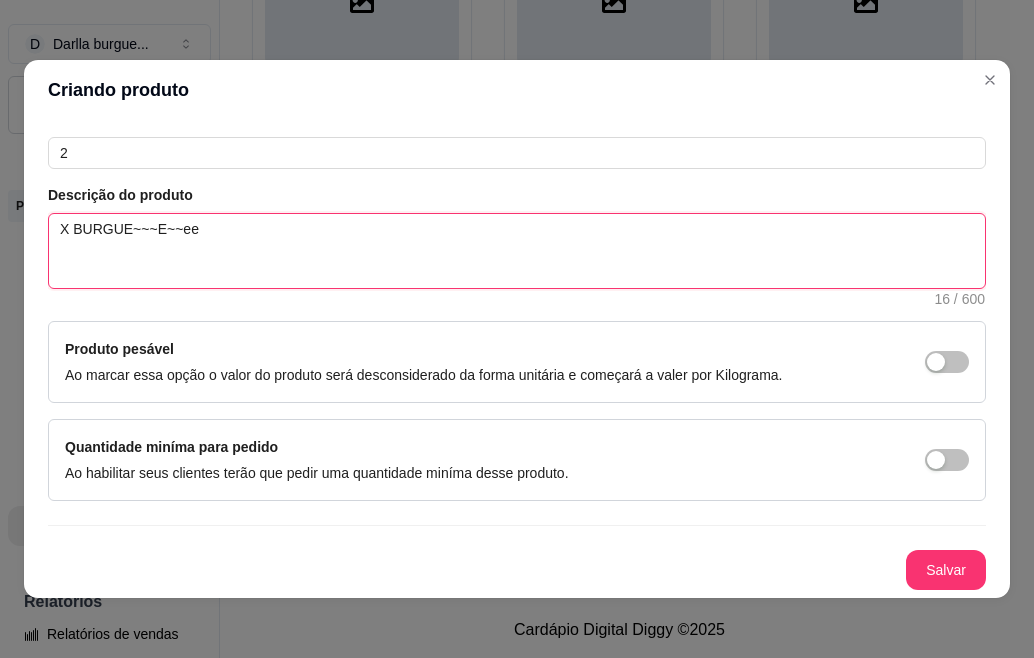 type 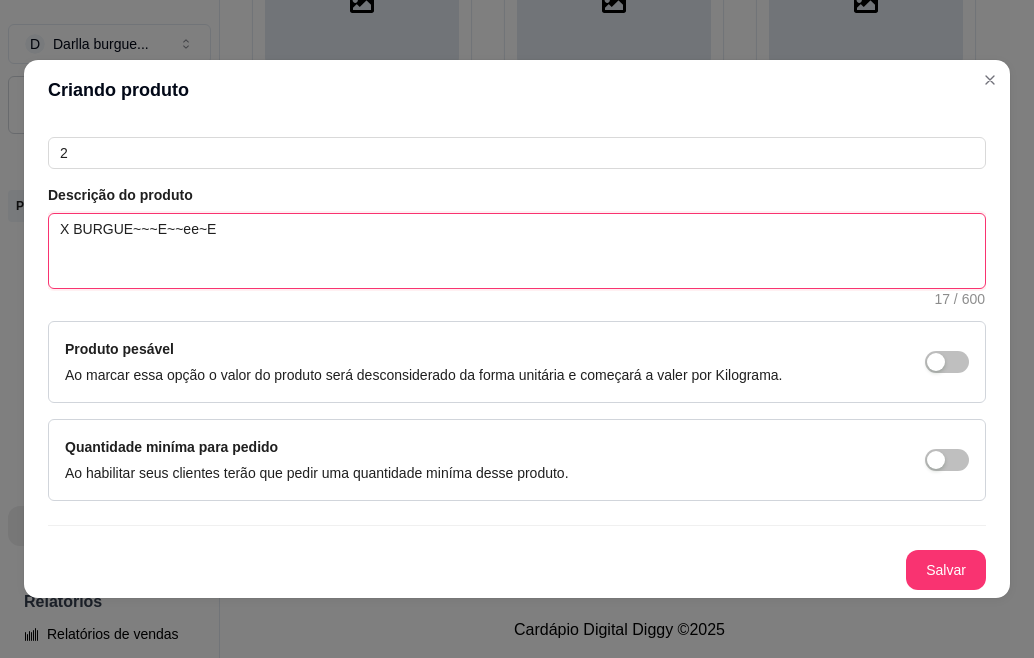 type 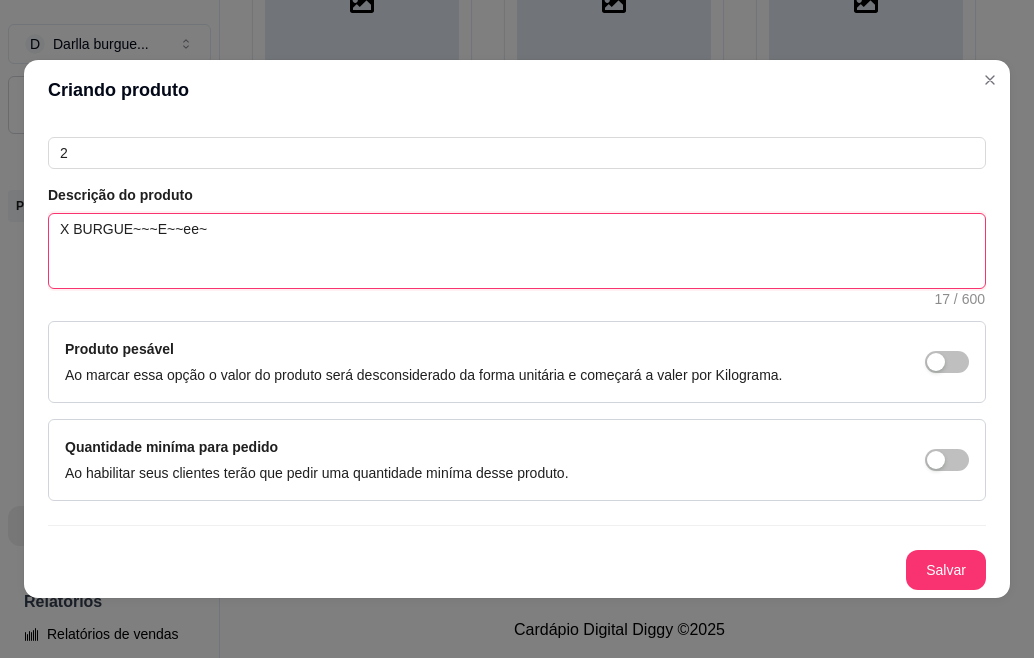 type 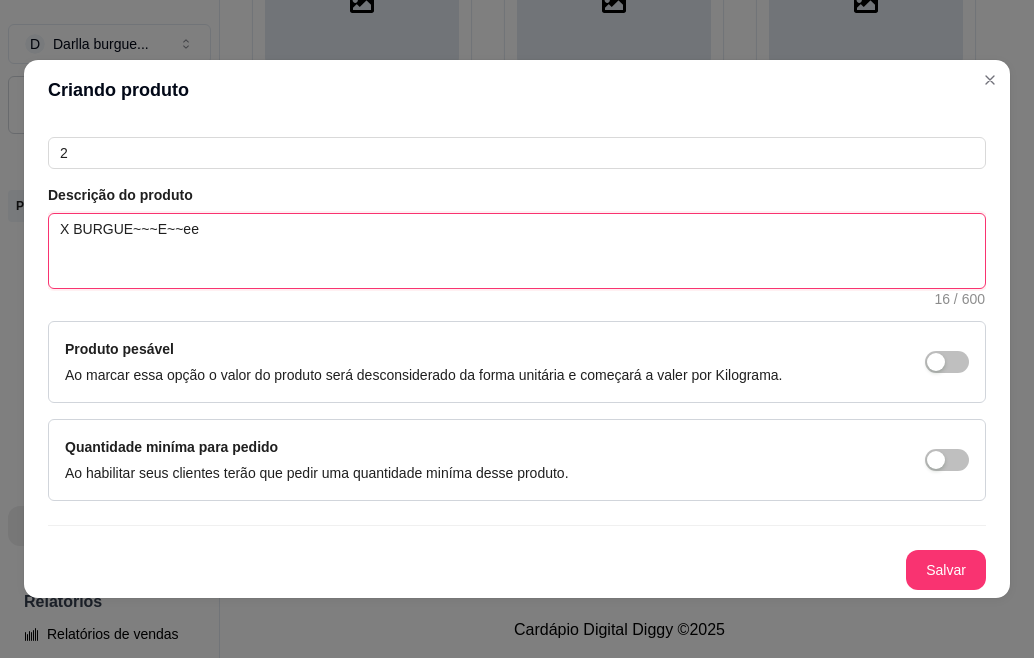type 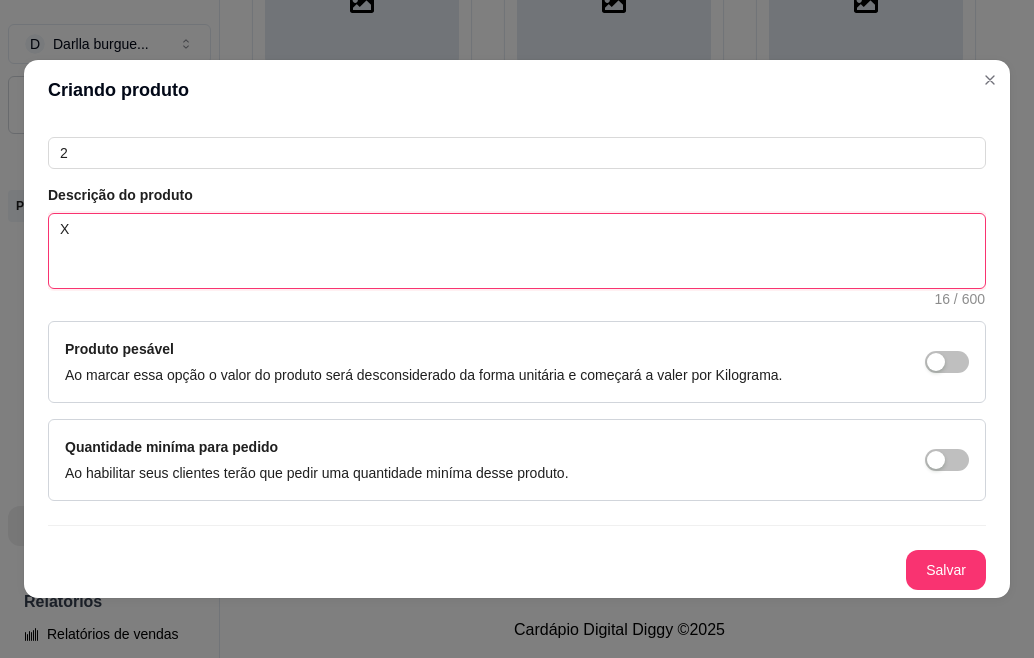 type on "X" 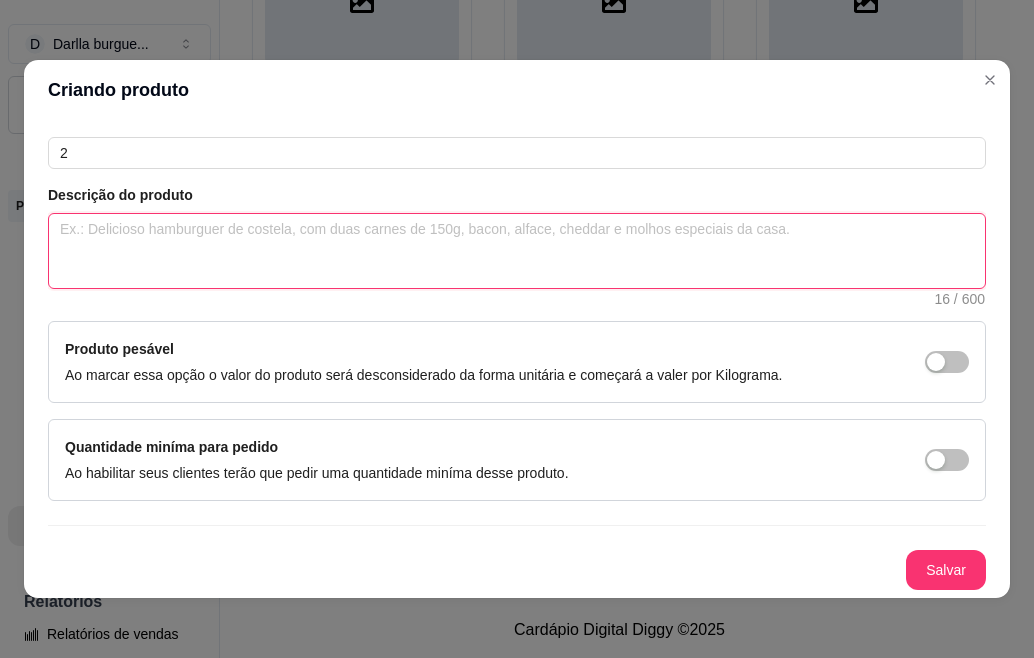 click on "X BURGUE~~~E~~ee" at bounding box center [517, 251] 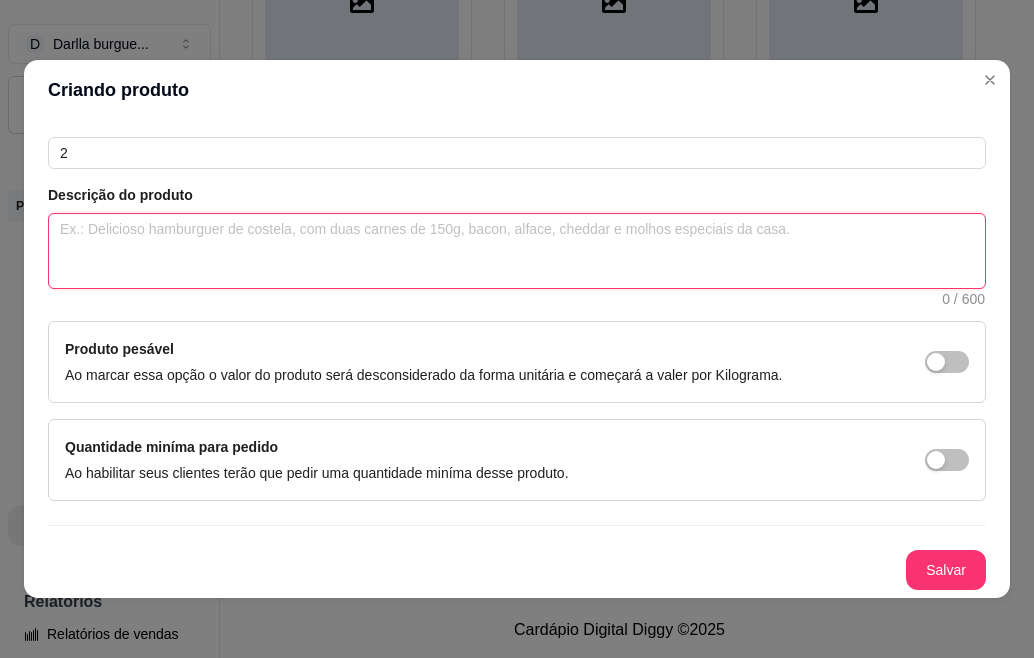 type 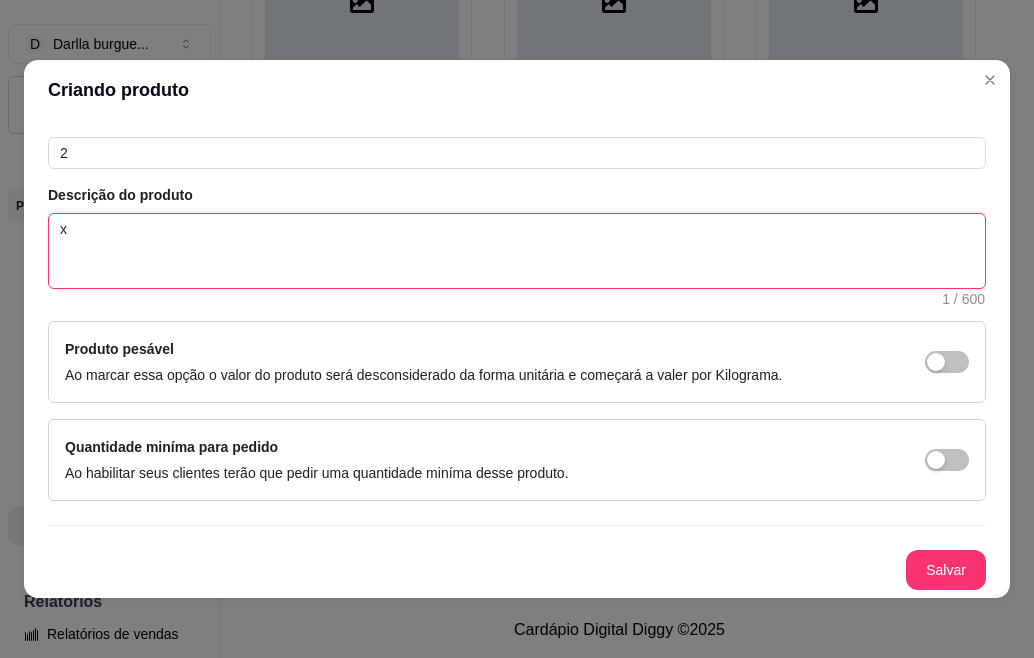 type 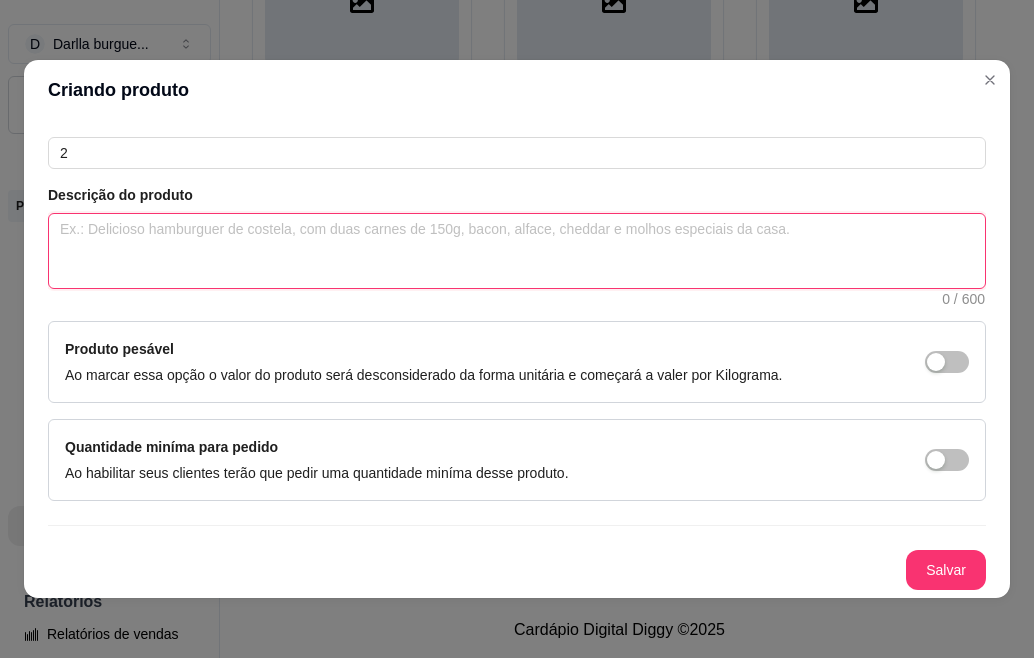 type 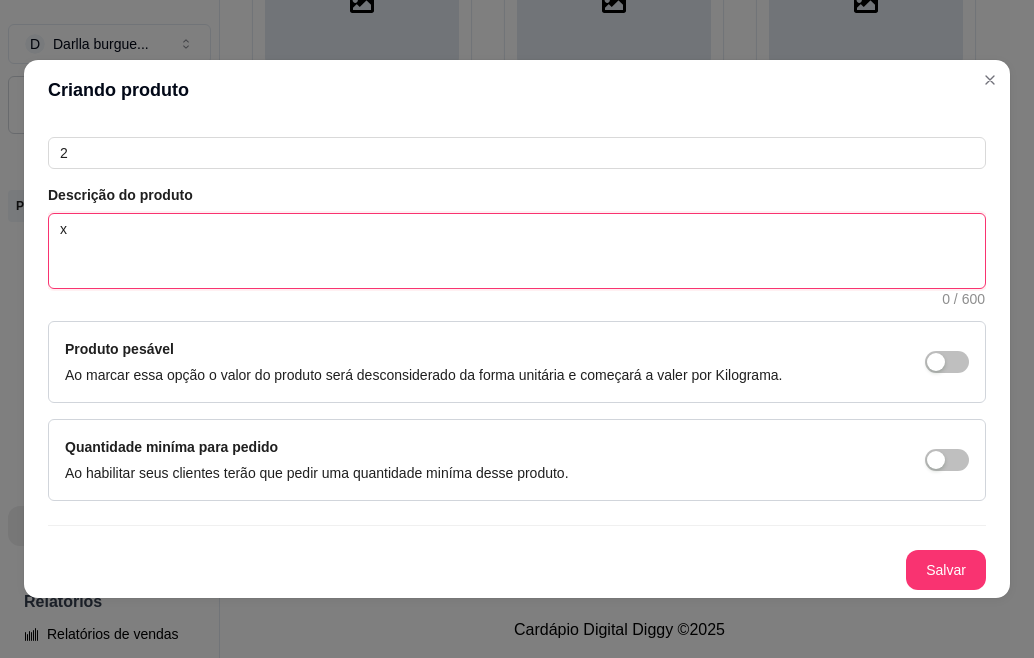 type 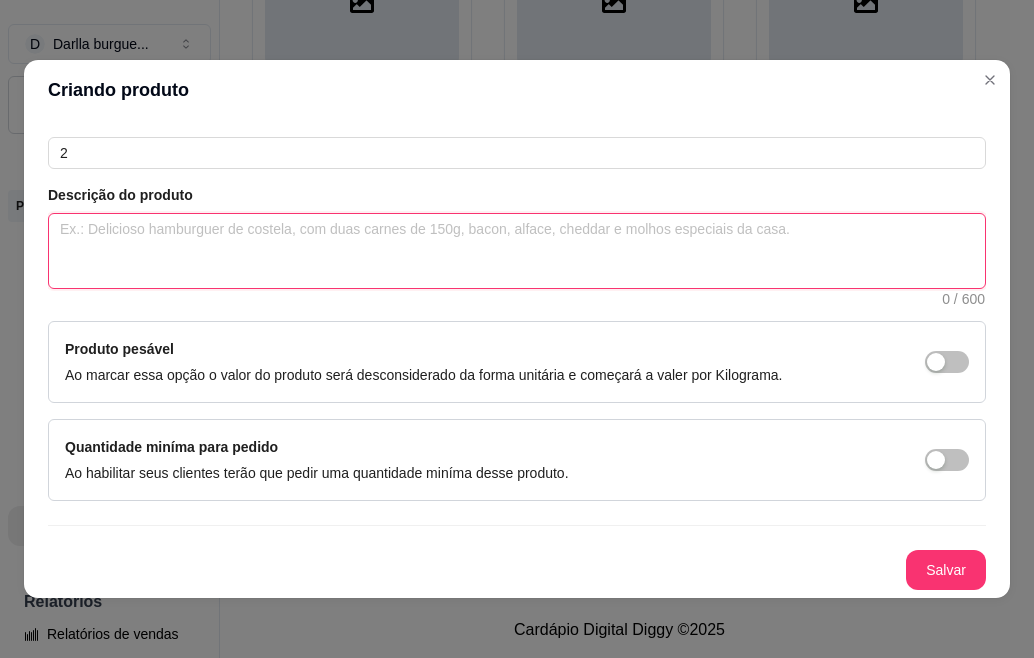 type 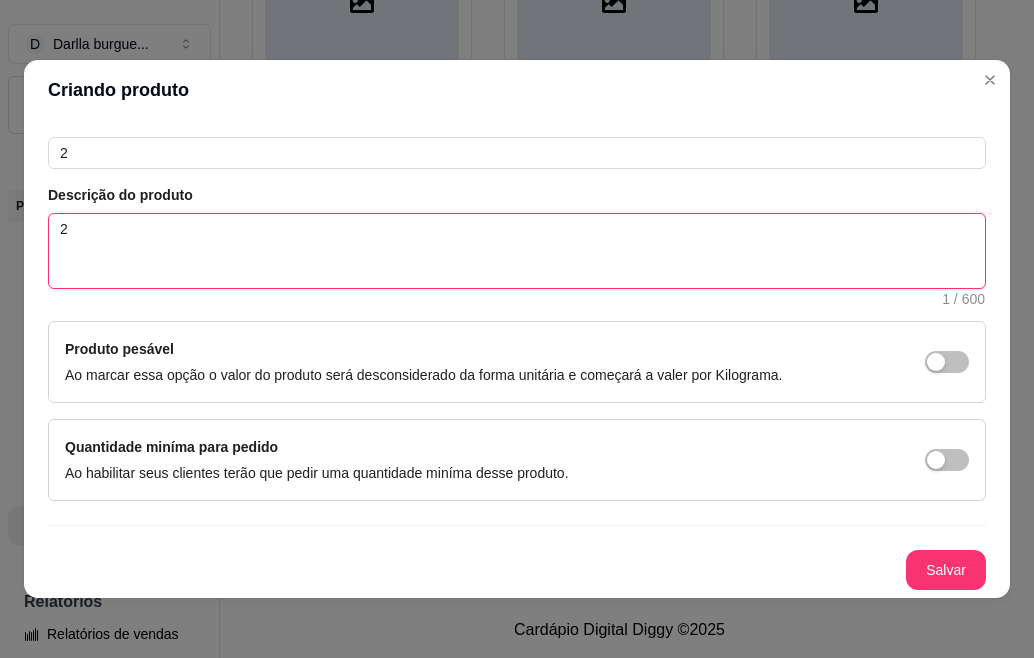 type 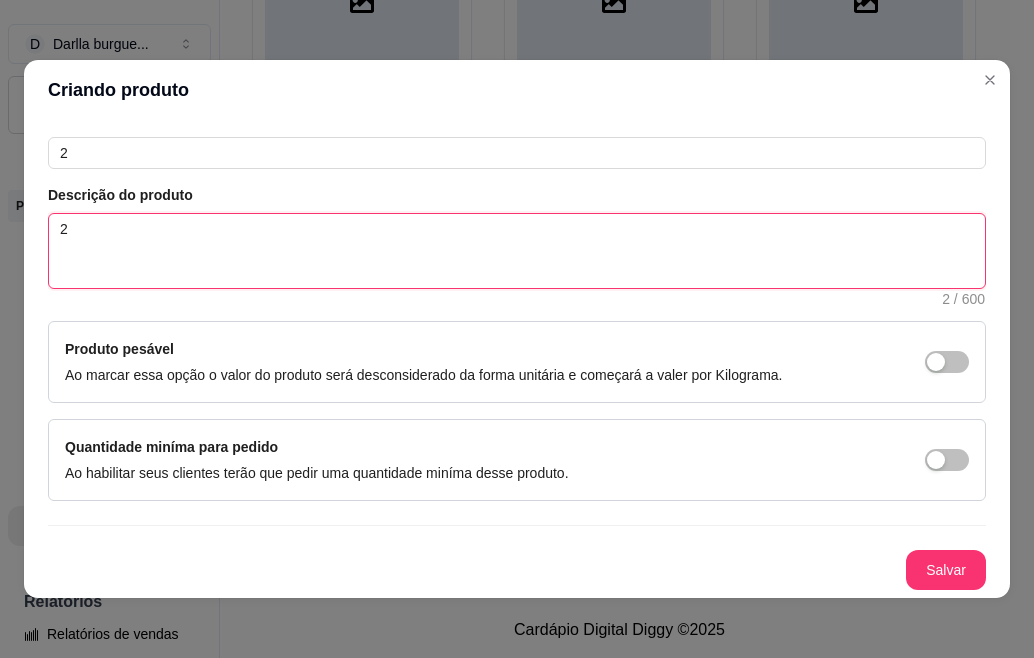 type 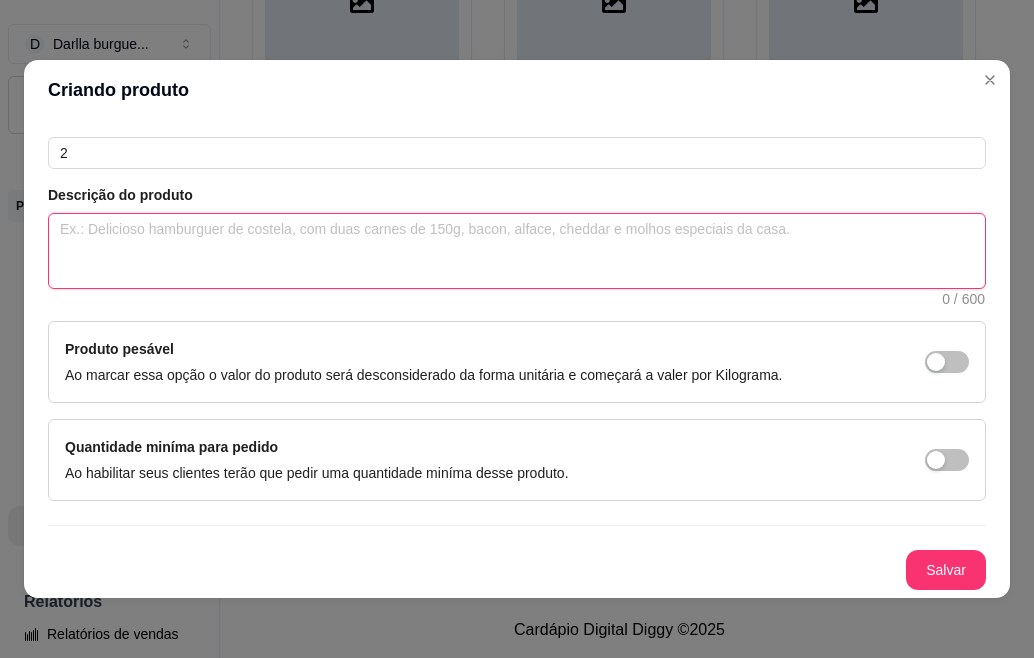 type 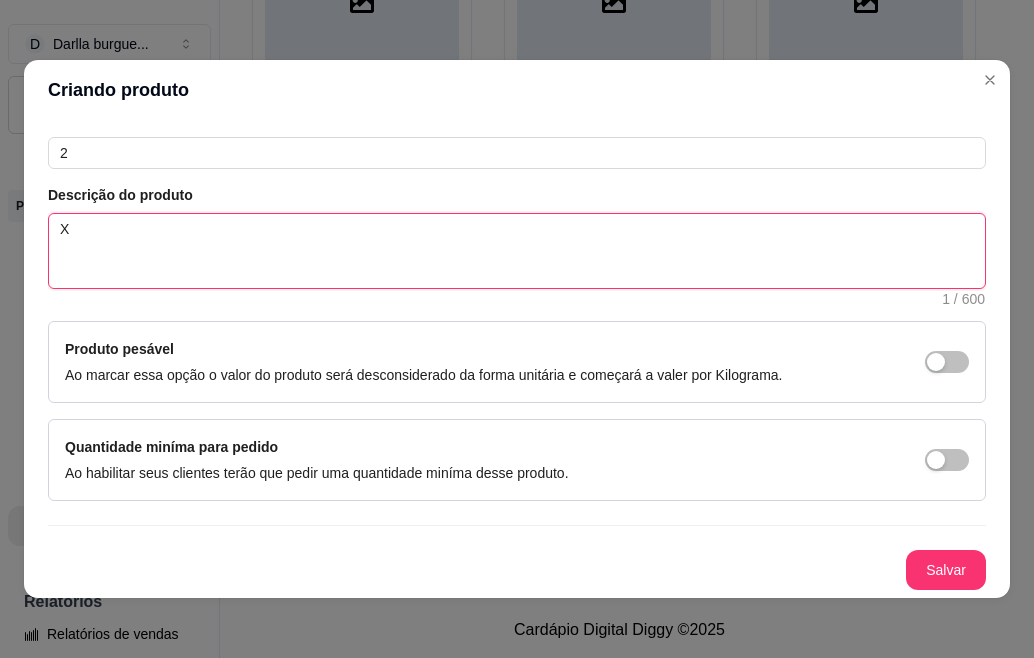 type 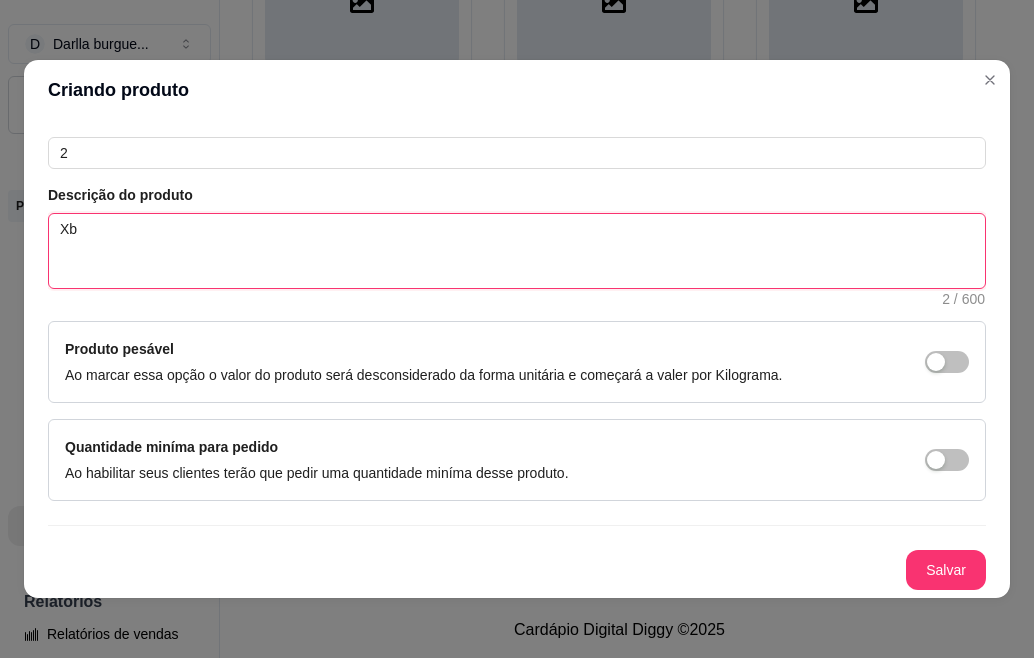 type 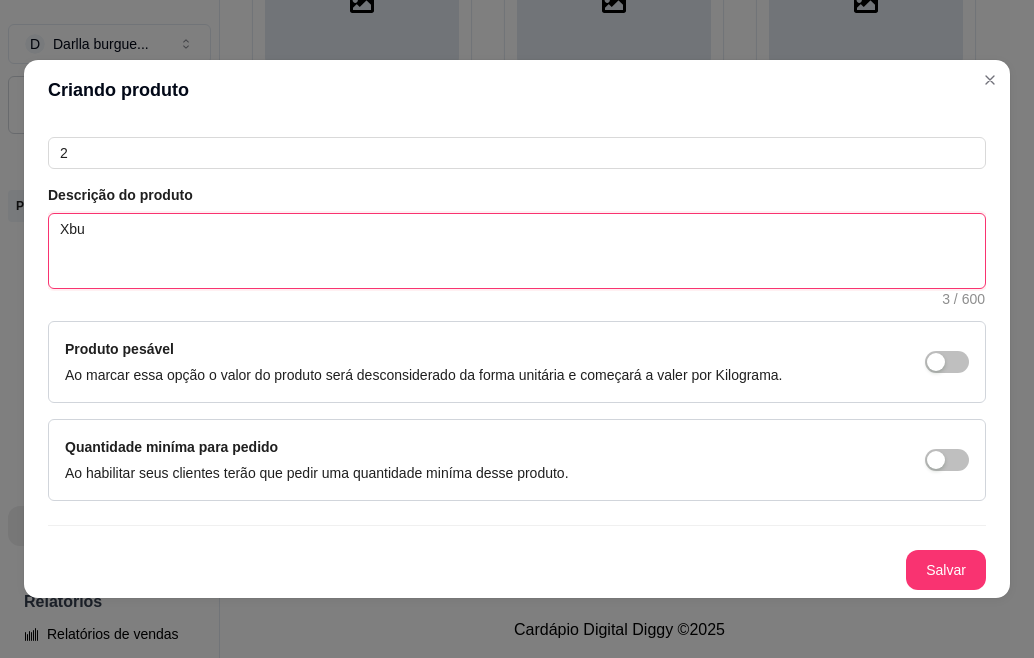 type 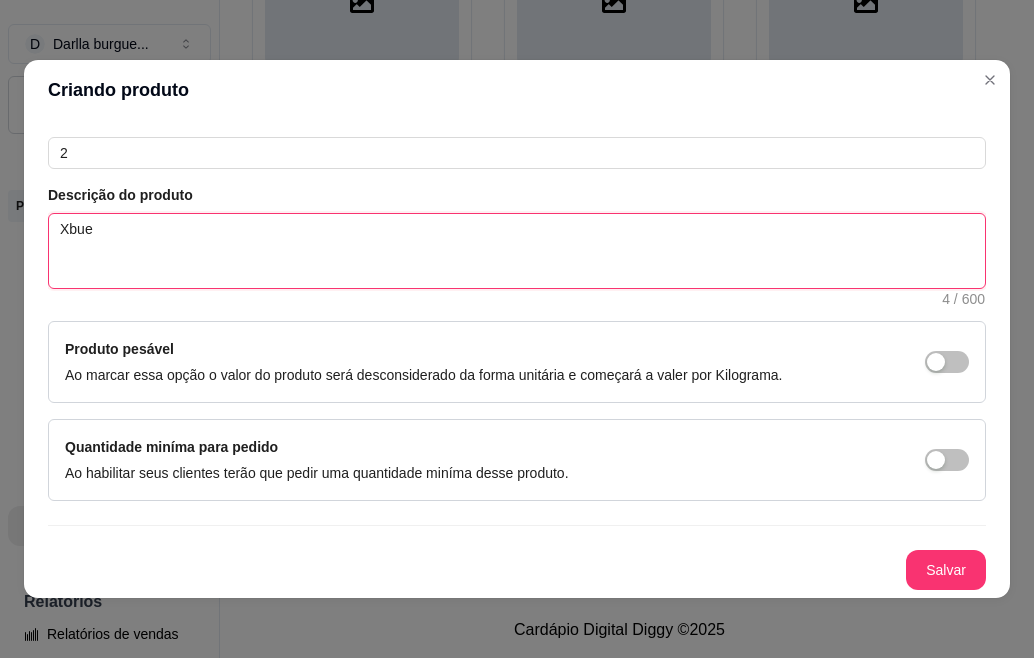 type on "Xbueg" 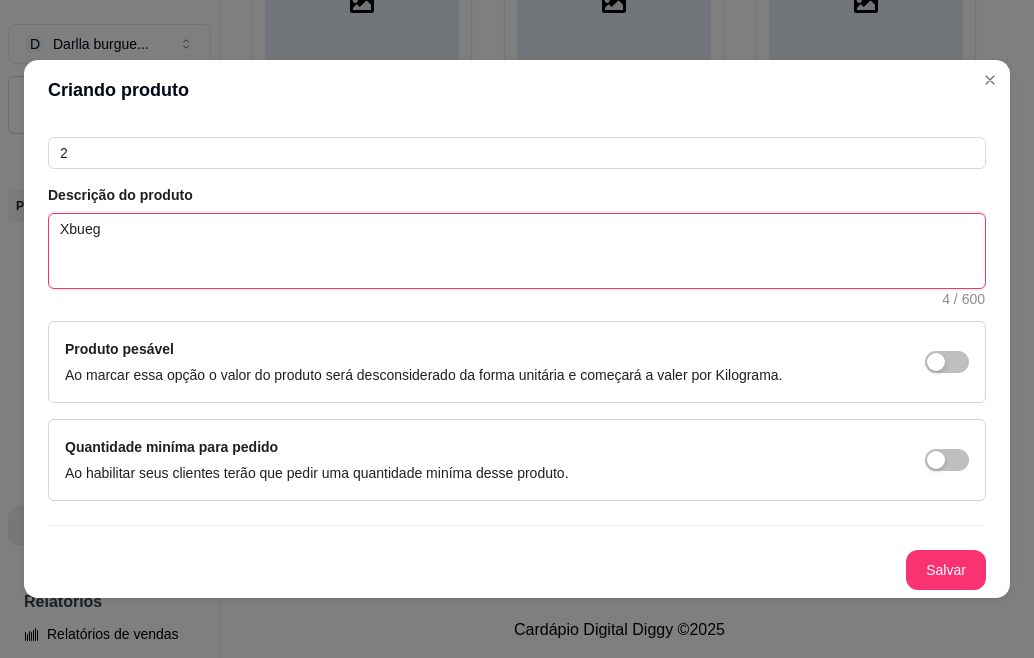 type 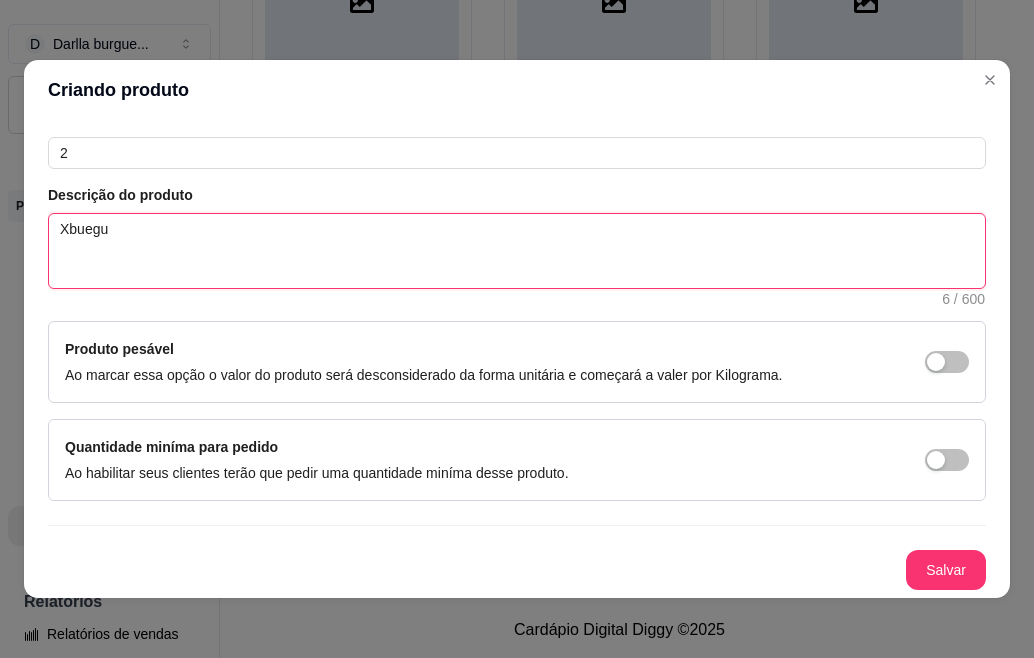 type 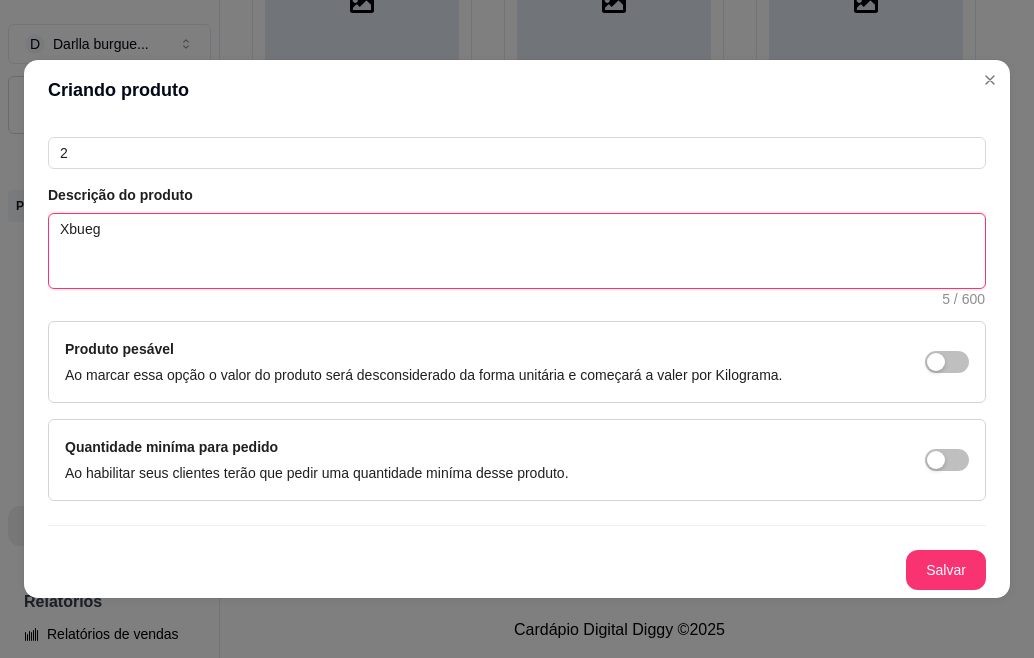 type 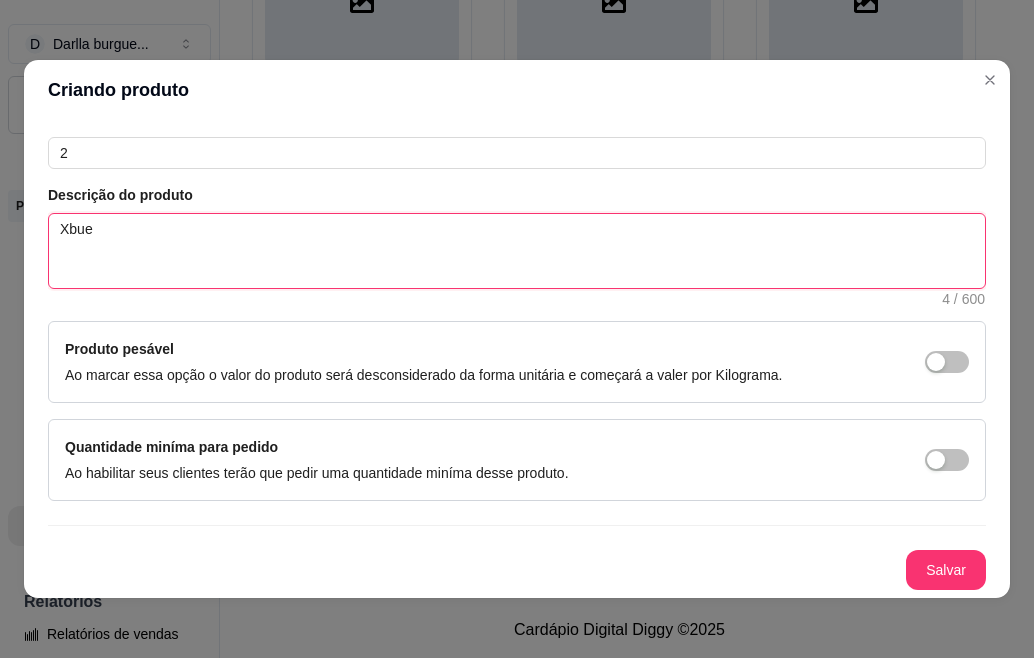 type 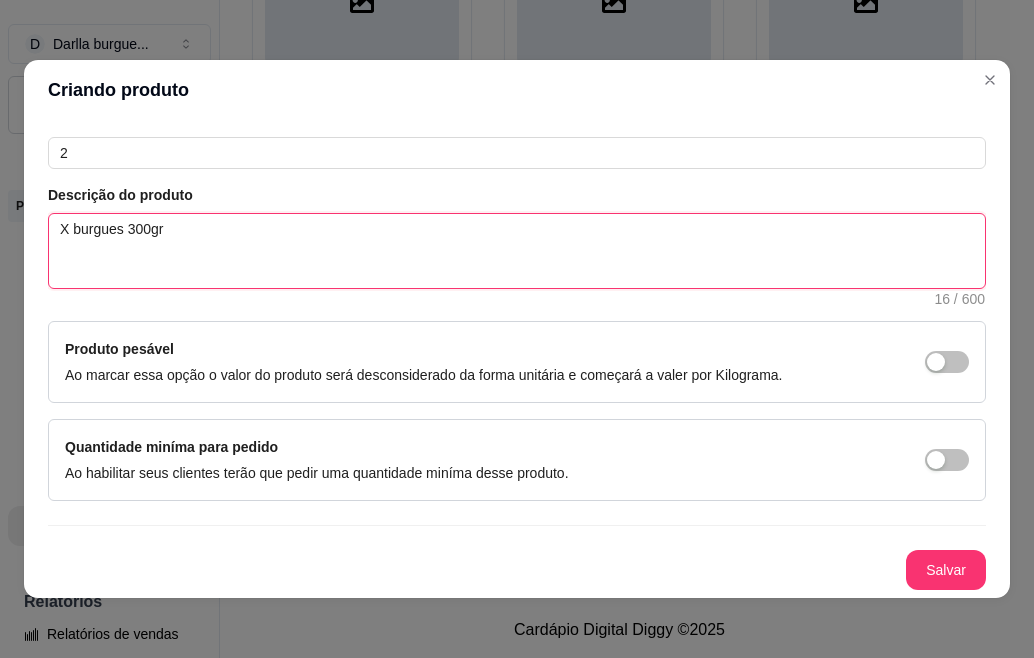 click on "X burgues 300gr" at bounding box center (517, 251) 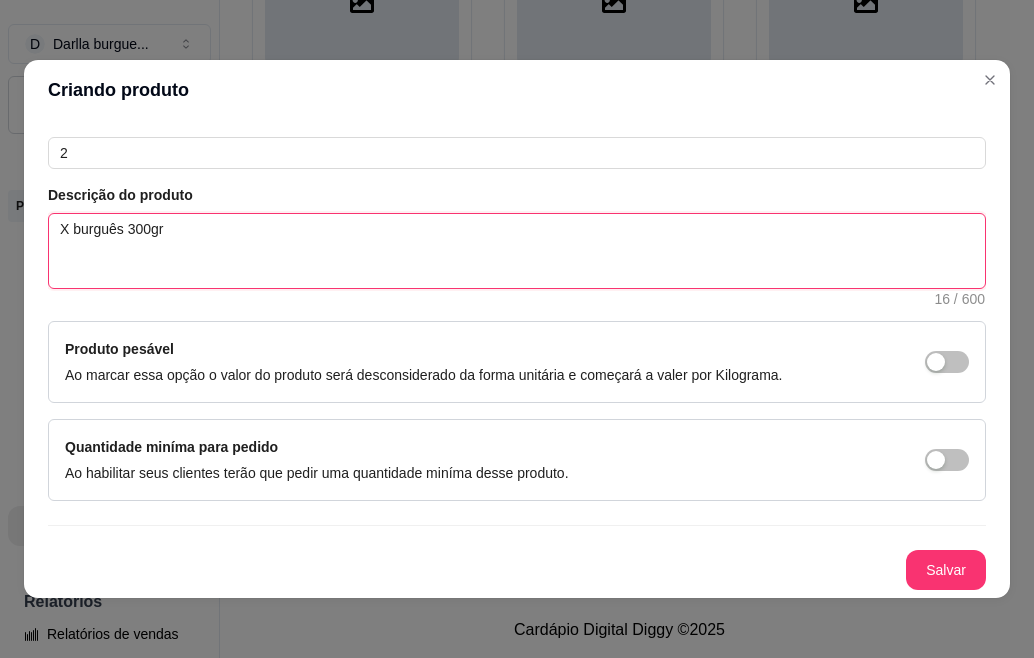click on "X burguês 300gr" at bounding box center (517, 251) 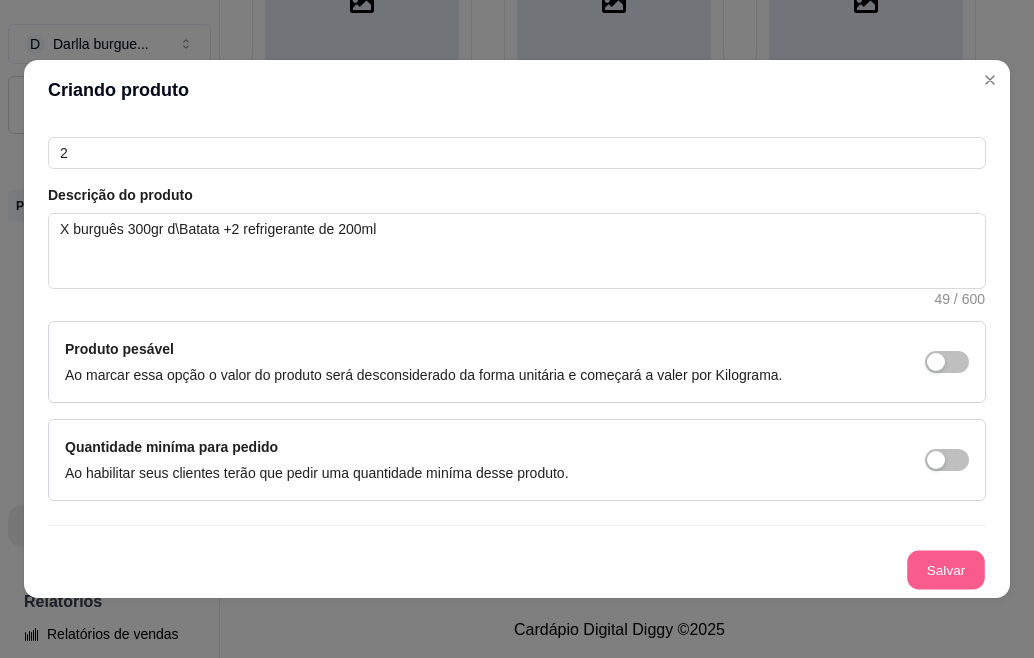 click on "Salvar" at bounding box center [946, 570] 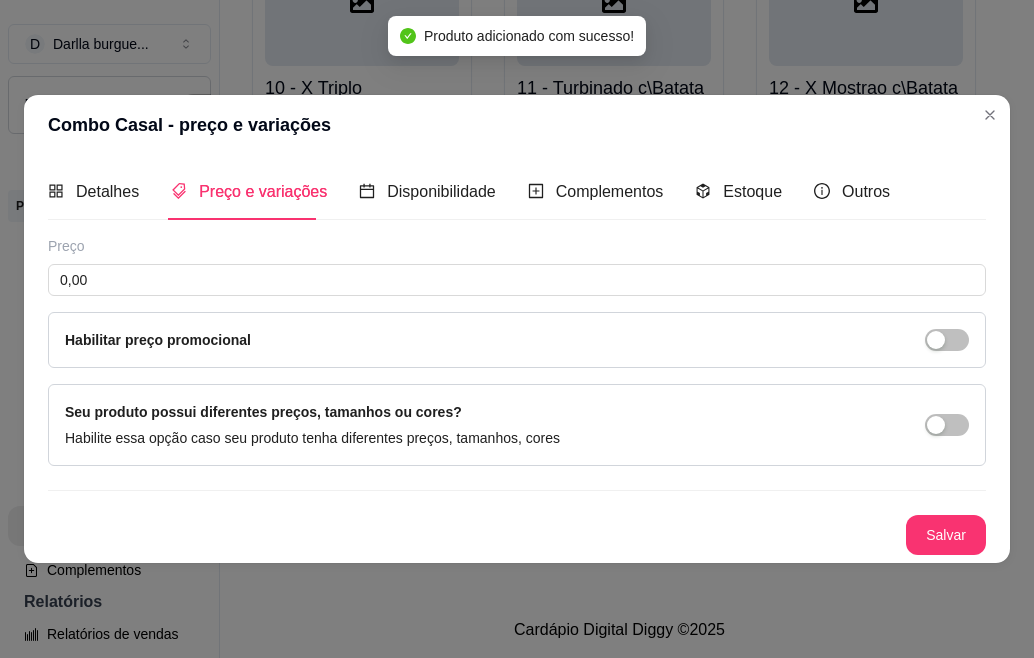 scroll, scrollTop: 0, scrollLeft: 0, axis: both 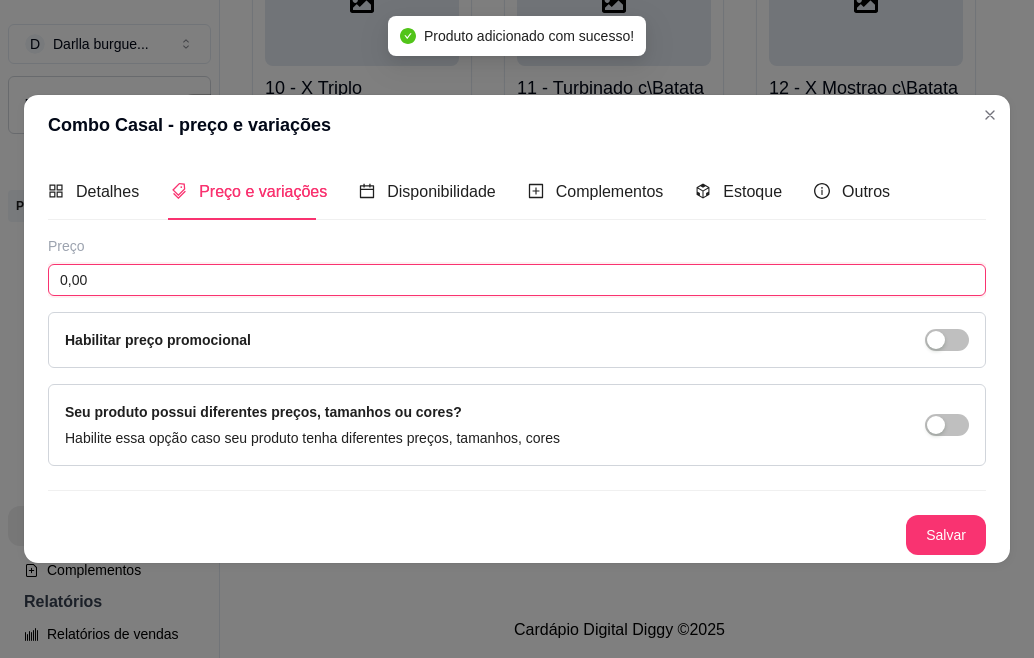 click on "0,00" at bounding box center [517, 280] 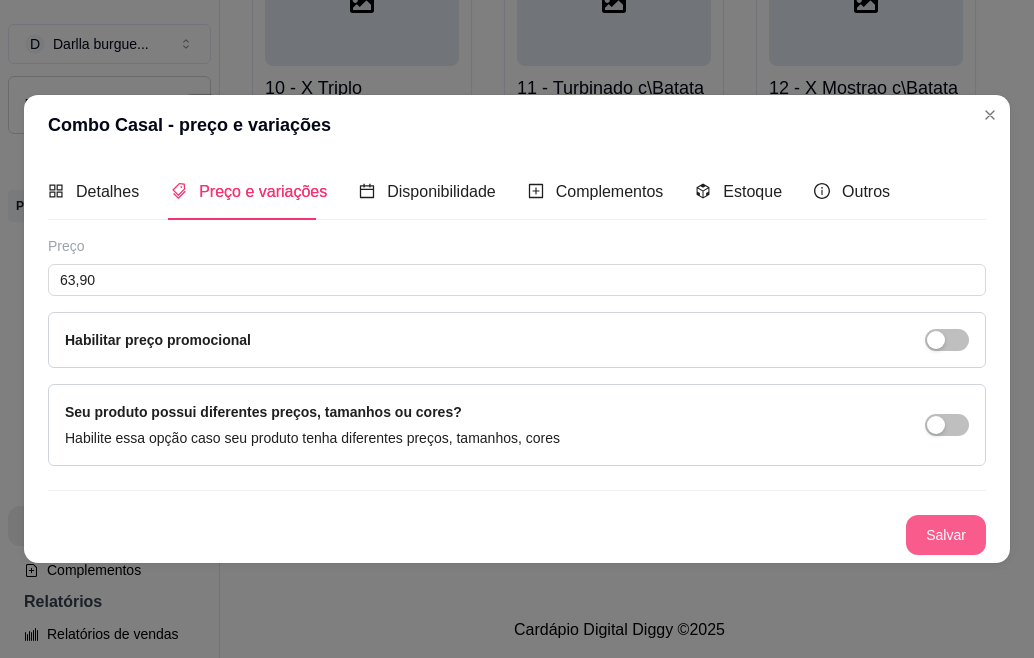click on "Salvar" at bounding box center (946, 535) 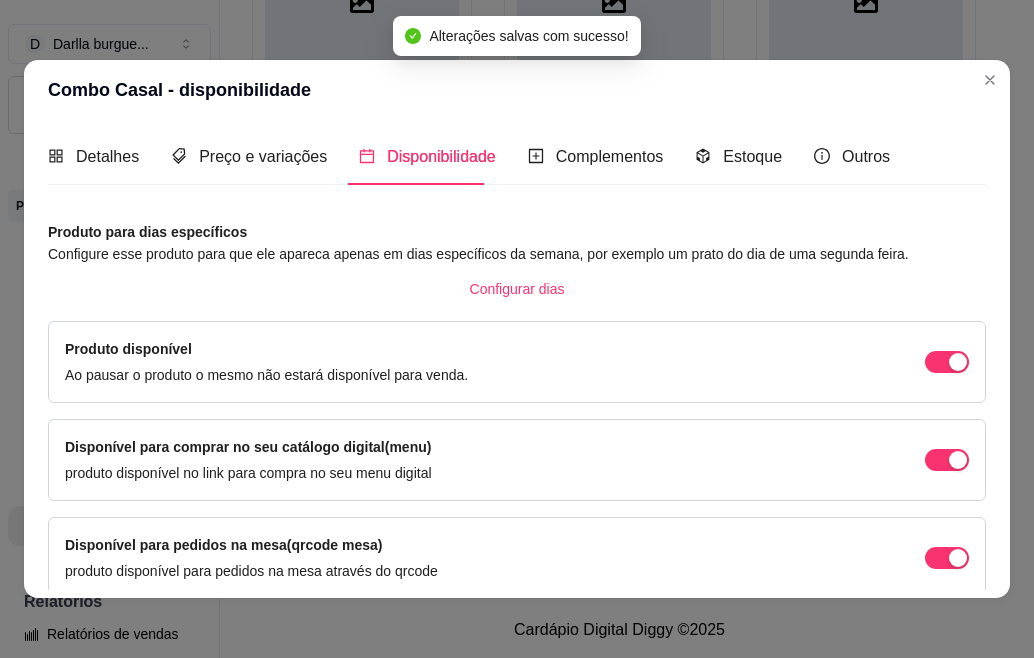 scroll, scrollTop: 188, scrollLeft: 0, axis: vertical 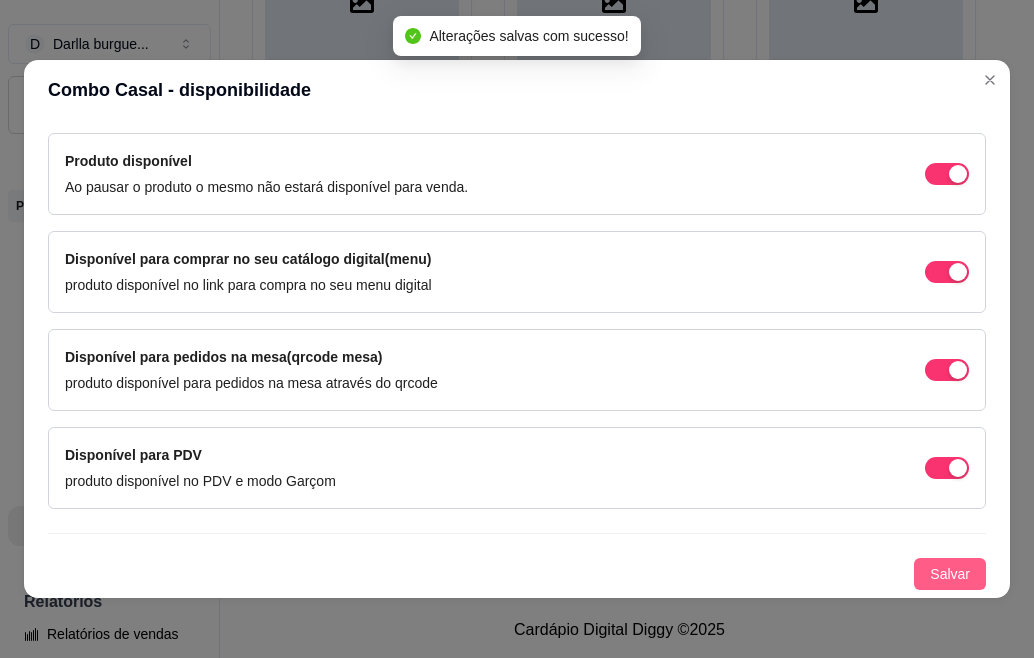 click on "Salvar" at bounding box center [950, 574] 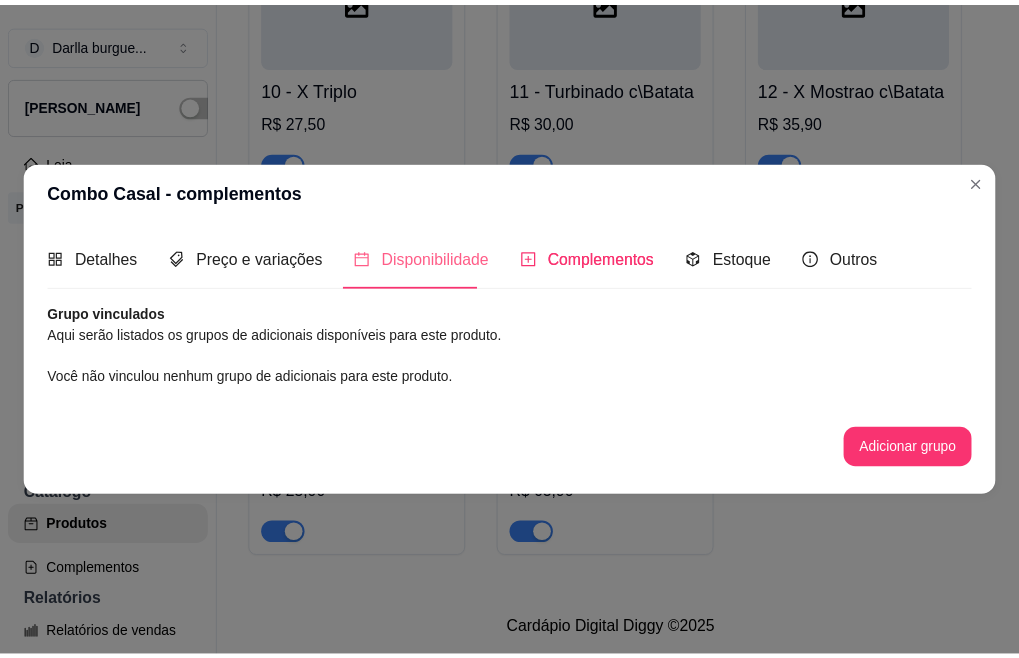 scroll, scrollTop: 0, scrollLeft: 0, axis: both 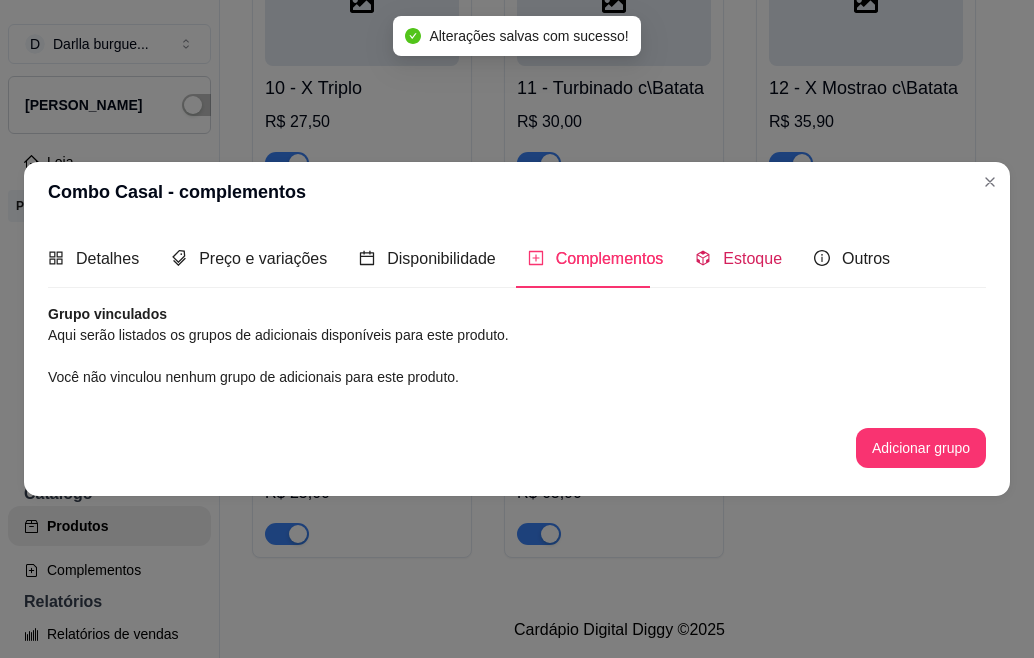 click on "Estoque" at bounding box center (752, 258) 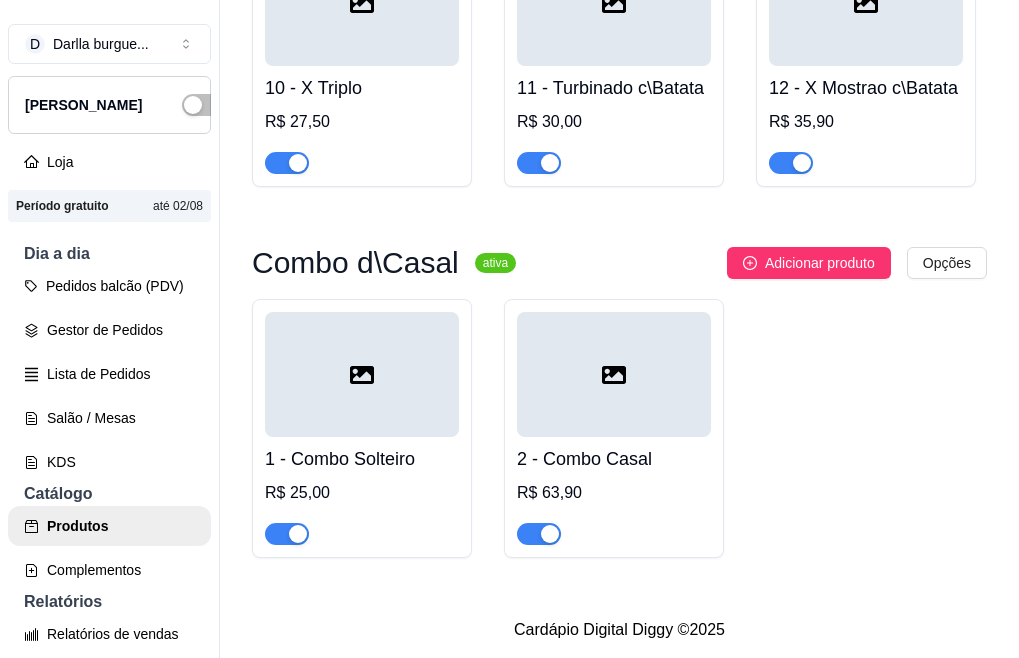 click on "D Darlla burgue ... Loja Aberta Loja Período gratuito até 02/08   Dia a dia Pedidos balcão (PDV) Gestor de Pedidos Lista de Pedidos Salão / Mesas KDS Catálogo Produtos Complementos Relatórios Relatórios de vendas Relatório de clientes Relatório de fidelidade novo Gerenciar Entregadores novo Nota Fiscal (NFC-e) Controle de caixa Controle de fiado Cupons Clientes Estoque Configurações Diggy Planos Precisa de ajuda? Sair Produtos Adicionar categoria Reodernar categorias Aqui você cadastra e gerencia seu produtos e categorias Hambúrguer  ativa Adicionar produto Opções 1 - Hambúrguer    R$ 10,00 2 - X salada   R$ 11,90 3 - X burguer   R$ 14,00 4 - vegetariano    R$ 16,00 5 - X bancon    R$ 19,00 6 - Duplo Chedda   R$ 20,00 7 - X Tudo   R$ 18,90 8 - X Tudo Especial   R$ 21,50 9 - X Frango   R$ 22,50 10 - X Triplo   R$ 27,50 11 - Turbinado c\Batata   R$ 30,00 12 - X Mostrao c\Batata   R$ 35,90 Combo d\Casal ativa Adicionar produto Opções 1 - Combo Solteiro   R$ 25,00 2 - Combo Casal" at bounding box center (509, 329) 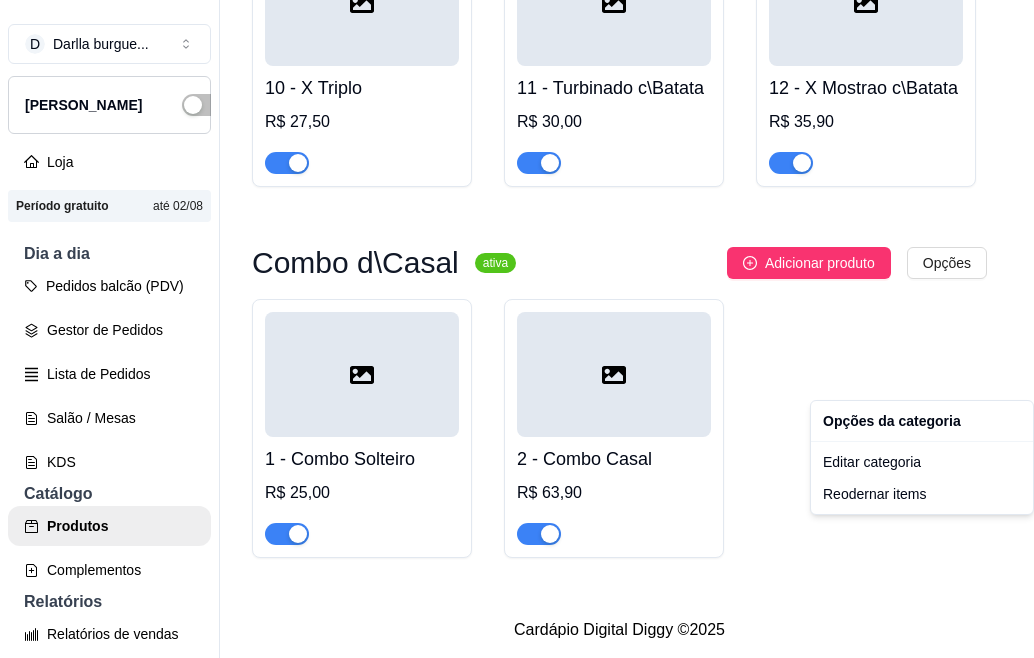 click on "D Darlla burgue ... Loja Aberta Loja Período gratuito até 02/08   Dia a dia Pedidos balcão (PDV) Gestor de Pedidos Lista de Pedidos Salão / Mesas KDS Catálogo Produtos Complementos Relatórios Relatórios de vendas Relatório de clientes Relatório de fidelidade novo Gerenciar Entregadores novo Nota Fiscal (NFC-e) Controle de caixa Controle de fiado Cupons Clientes Estoque Configurações Diggy Planos Precisa de ajuda? Sair Produtos Adicionar categoria Reodernar categorias Aqui você cadastra e gerencia seu produtos e categorias Hambúrguer  ativa Adicionar produto Opções 1 - Hambúrguer    R$ 10,00 2 - X salada   R$ 11,90 3 - X burguer   R$ 14,00 4 - vegetariano    R$ 16,00 5 - X bancon    R$ 19,00 6 - Duplo Chedda   R$ 20,00 7 - X Tudo   R$ 18,90 8 - X Tudo Especial   R$ 21,50 9 - X Frango   R$ 22,50 10 - X Triplo   R$ 27,50 11 - Turbinado c\Batata   R$ 30,00 12 - X Mostrao c\Batata   R$ 35,90 Combo d\Casal ativa Adicionar produto Opções 1 - Combo Solteiro   R$ 25,00 2 - Combo Casal" at bounding box center [517, 329] 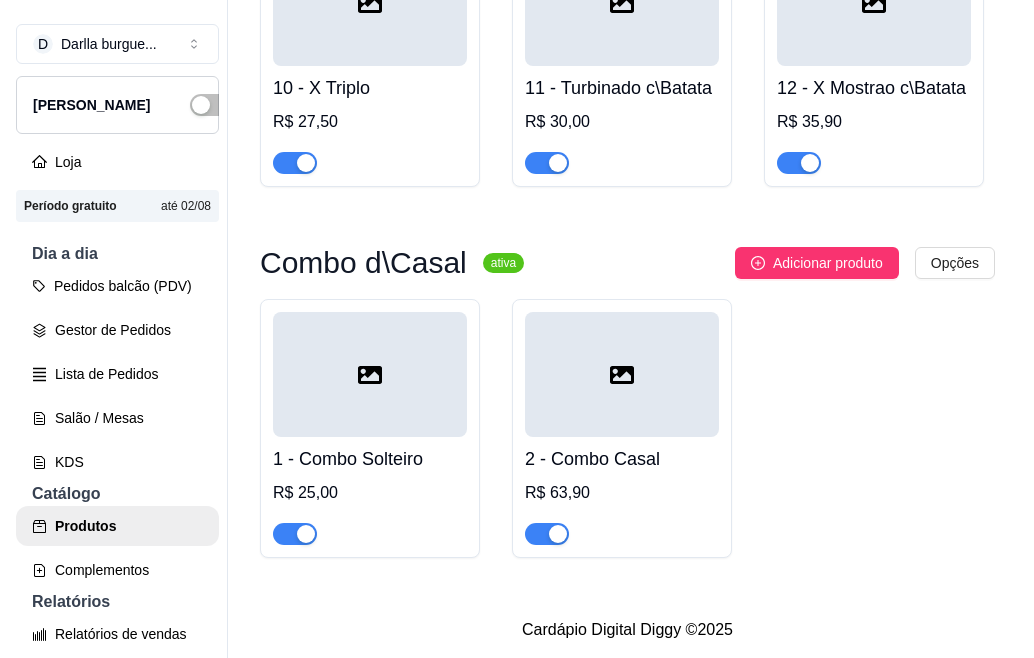 scroll, scrollTop: 1801, scrollLeft: 0, axis: vertical 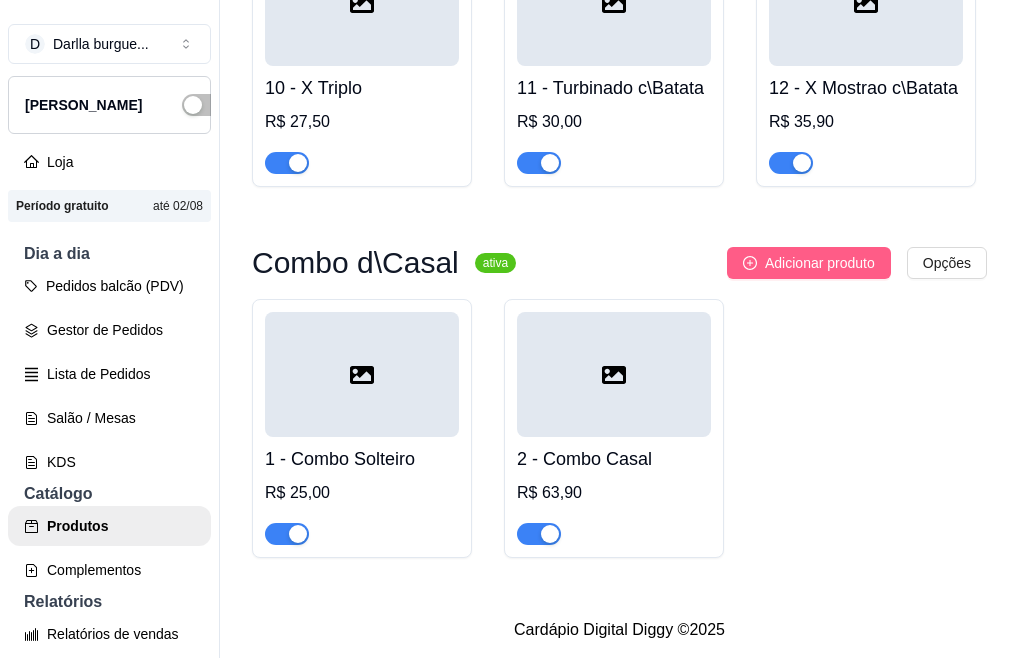 click on "Adicionar produto" at bounding box center (820, 263) 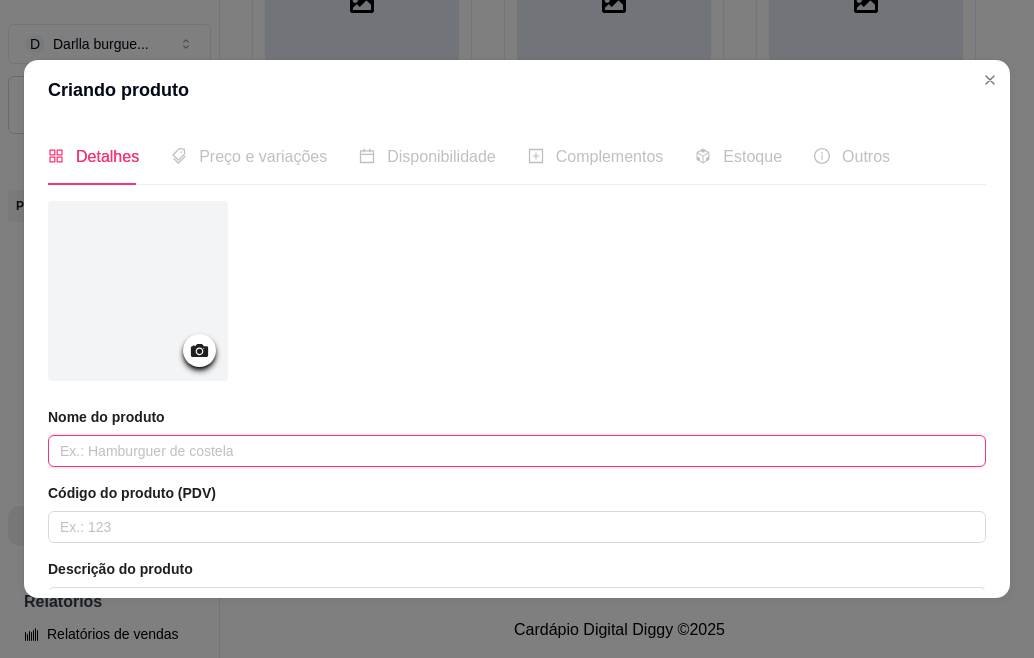 click at bounding box center (517, 451) 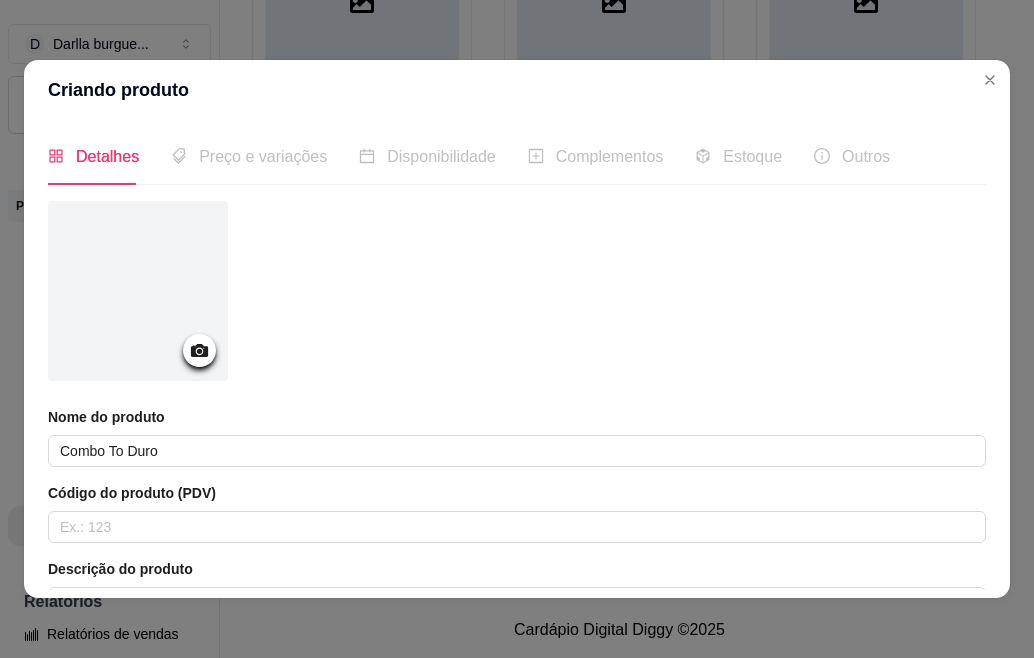 click on "Nome do produto Combo To Duro" at bounding box center (517, 437) 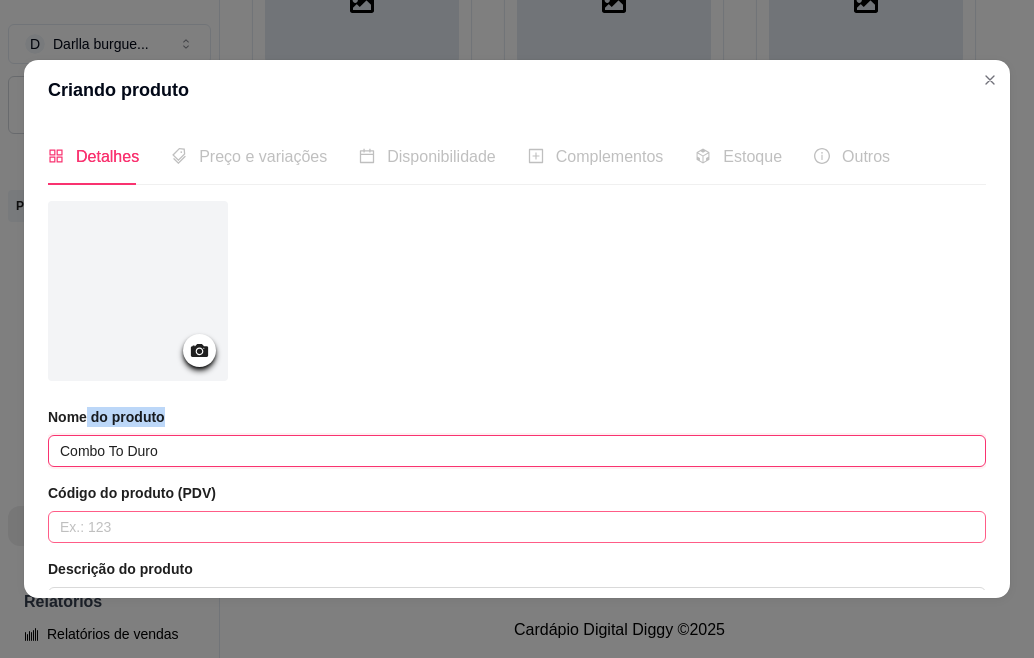 drag, startPoint x: 190, startPoint y: 467, endPoint x: 195, endPoint y: 511, distance: 44.28318 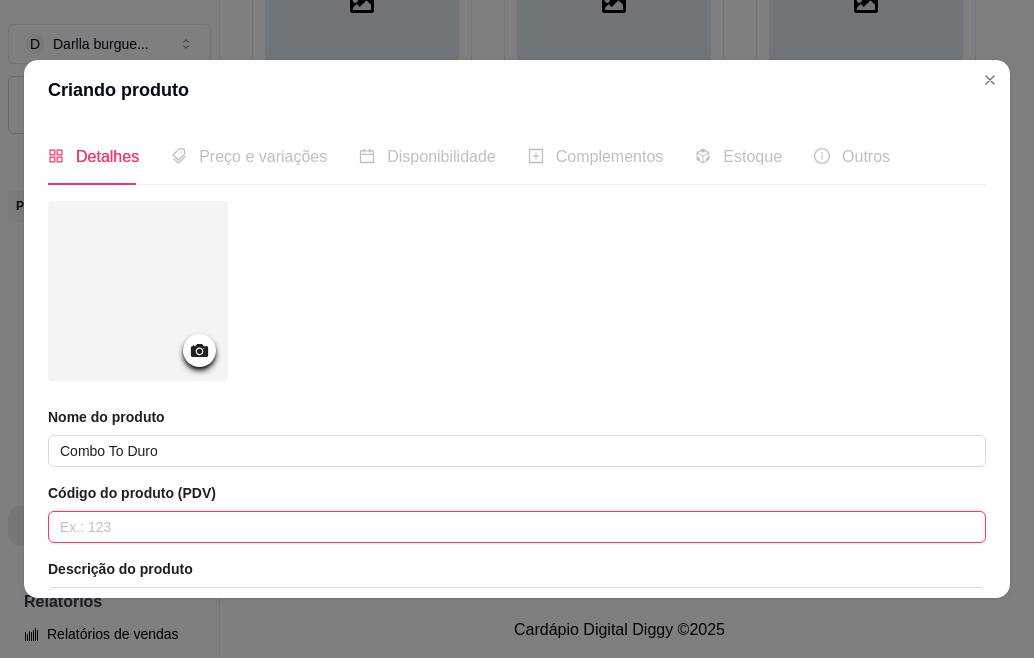 click at bounding box center (517, 527) 